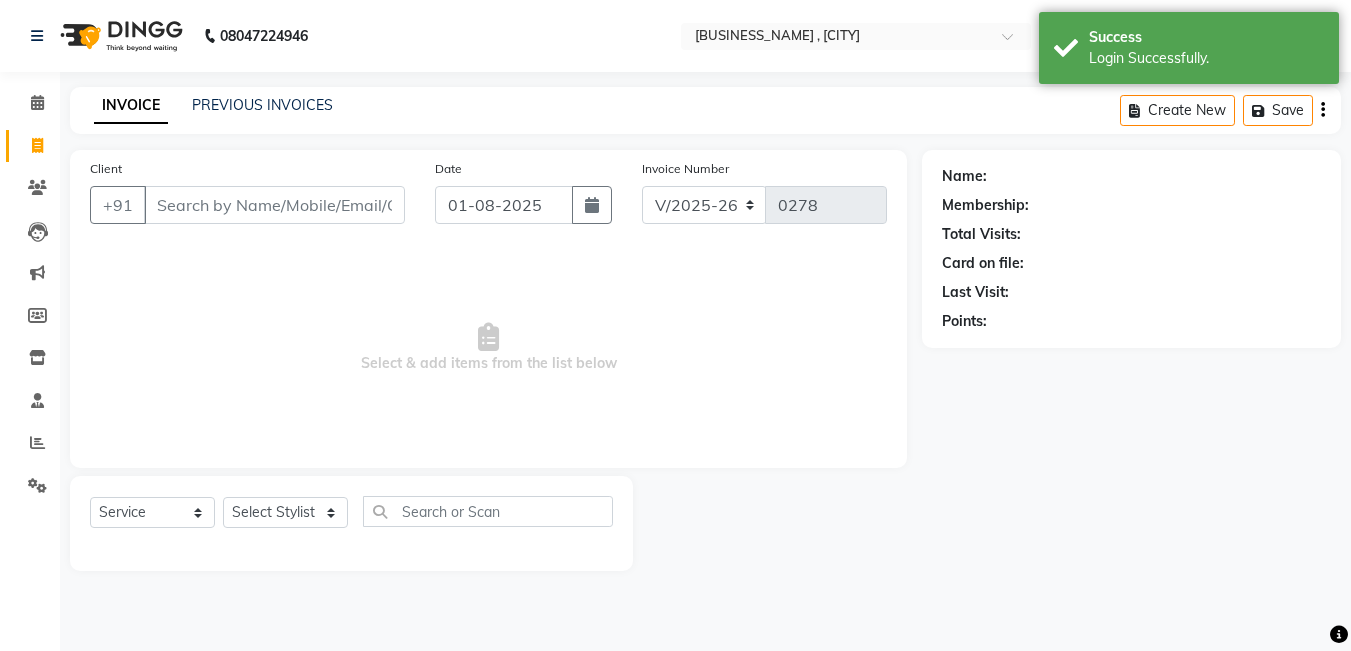 select on "433" 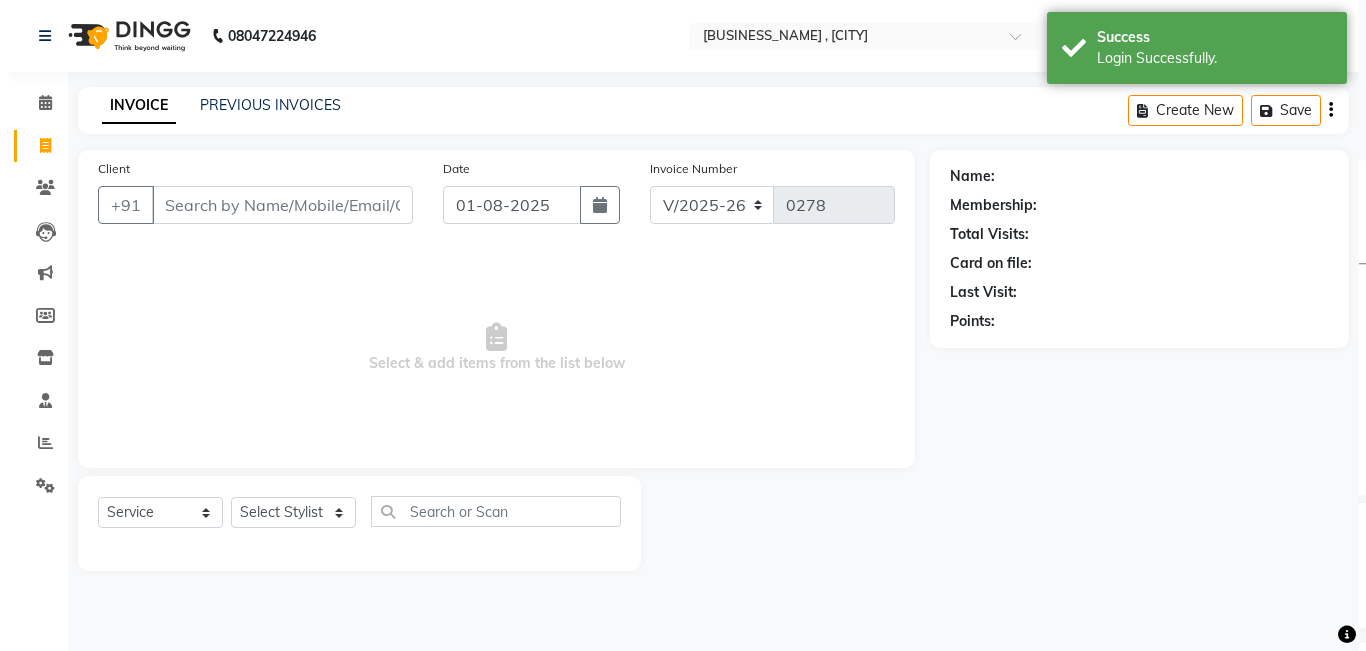 scroll, scrollTop: 0, scrollLeft: 0, axis: both 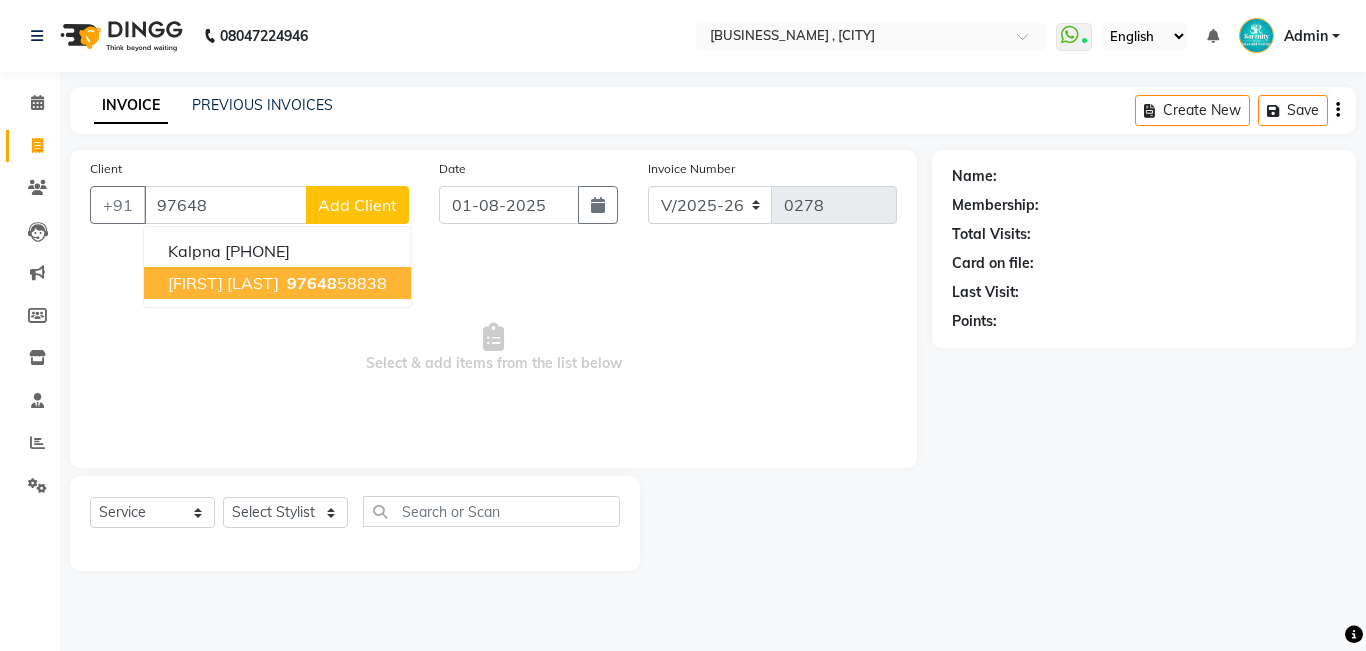 click on "[FIRST] [LAST]" at bounding box center [223, 283] 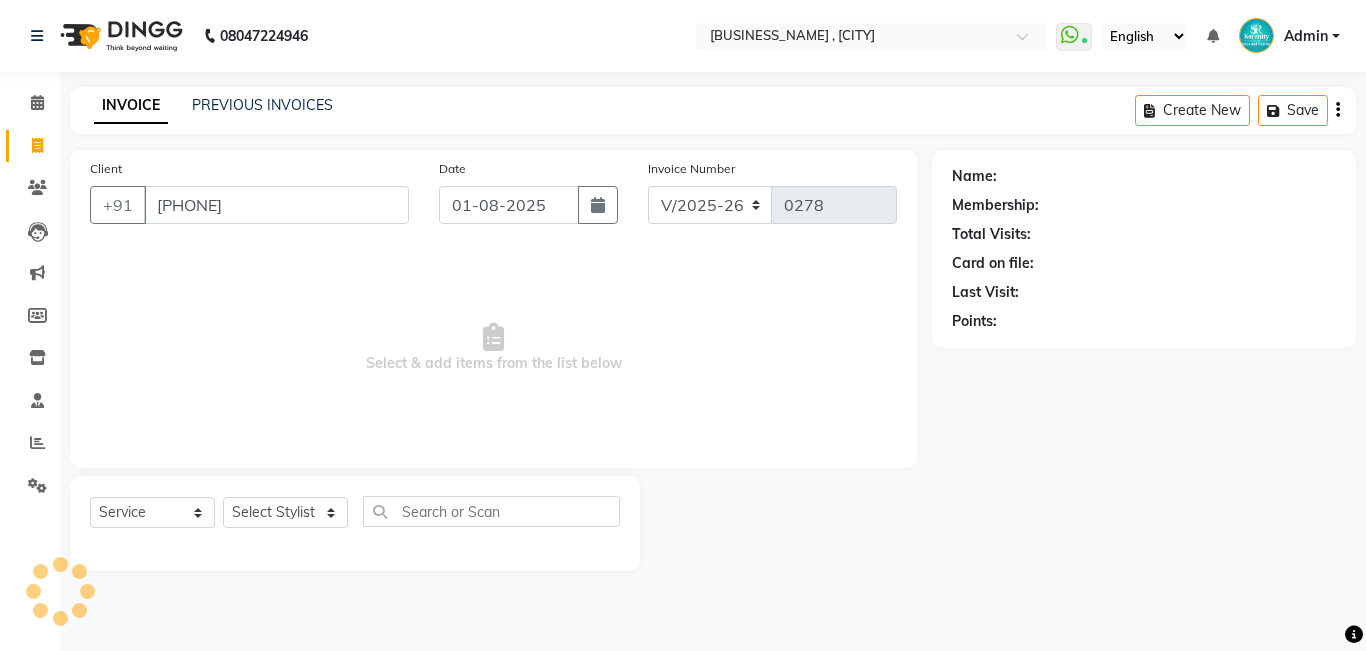type on "[PHONE]" 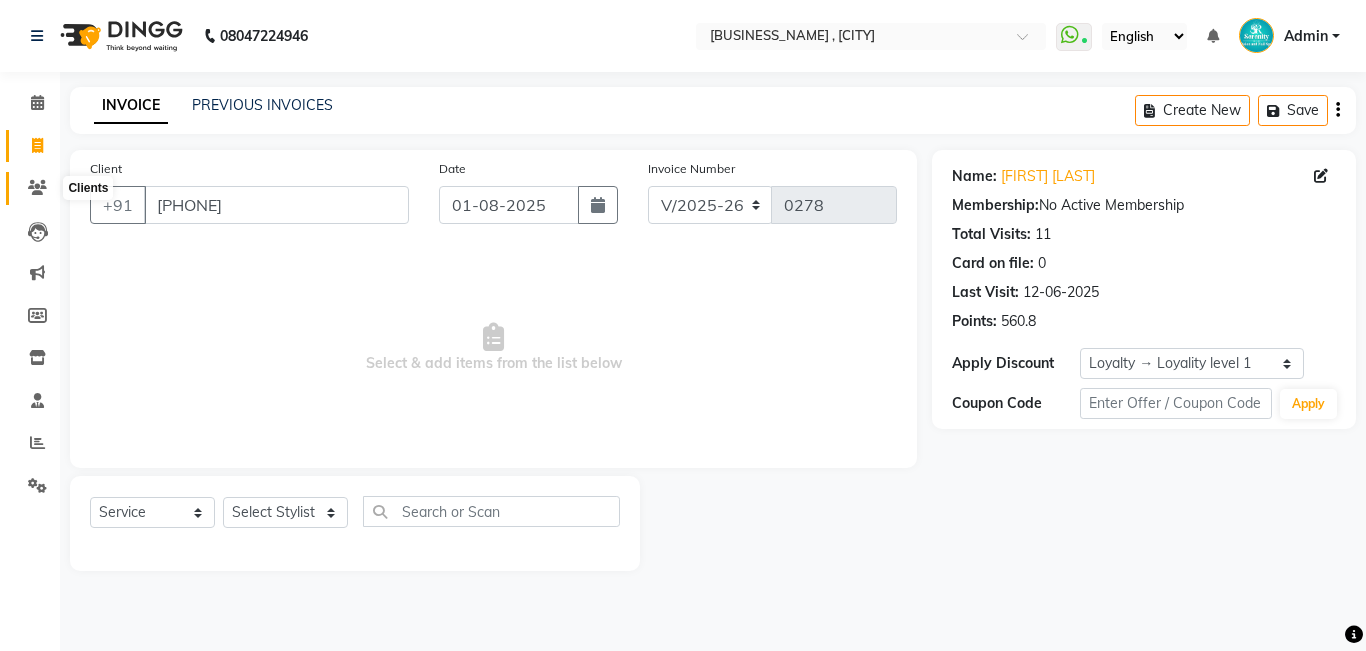 click 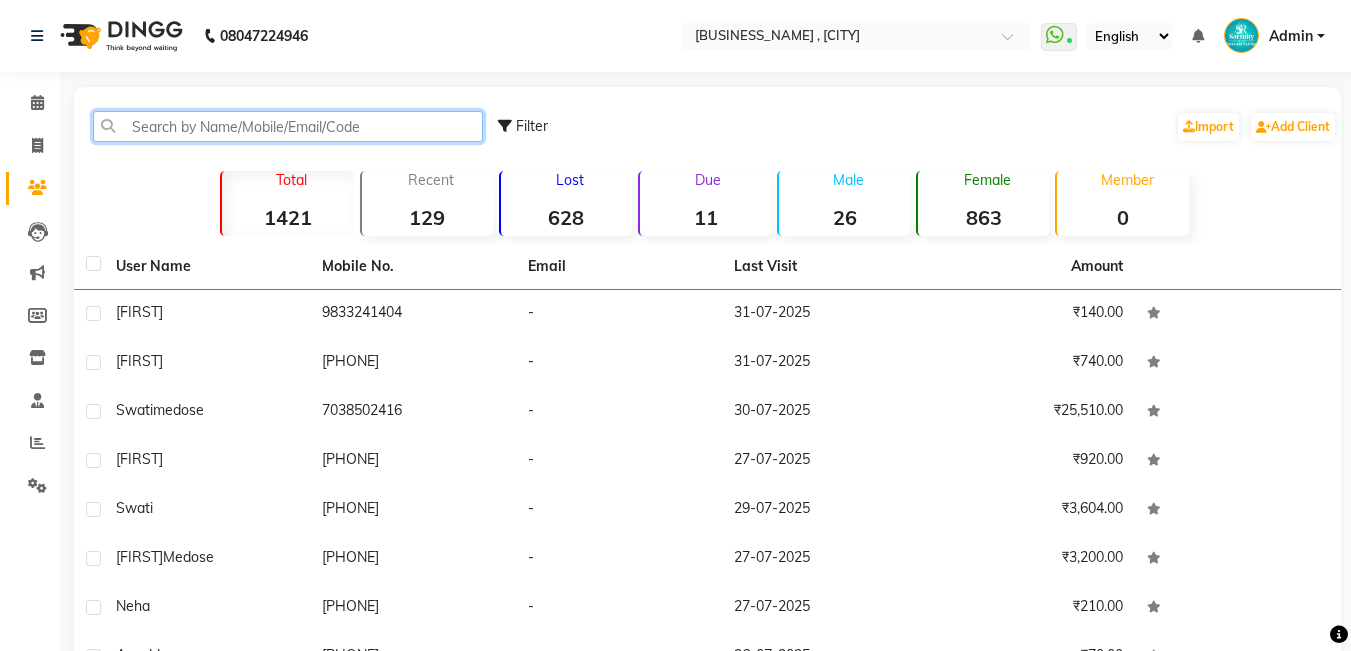 click 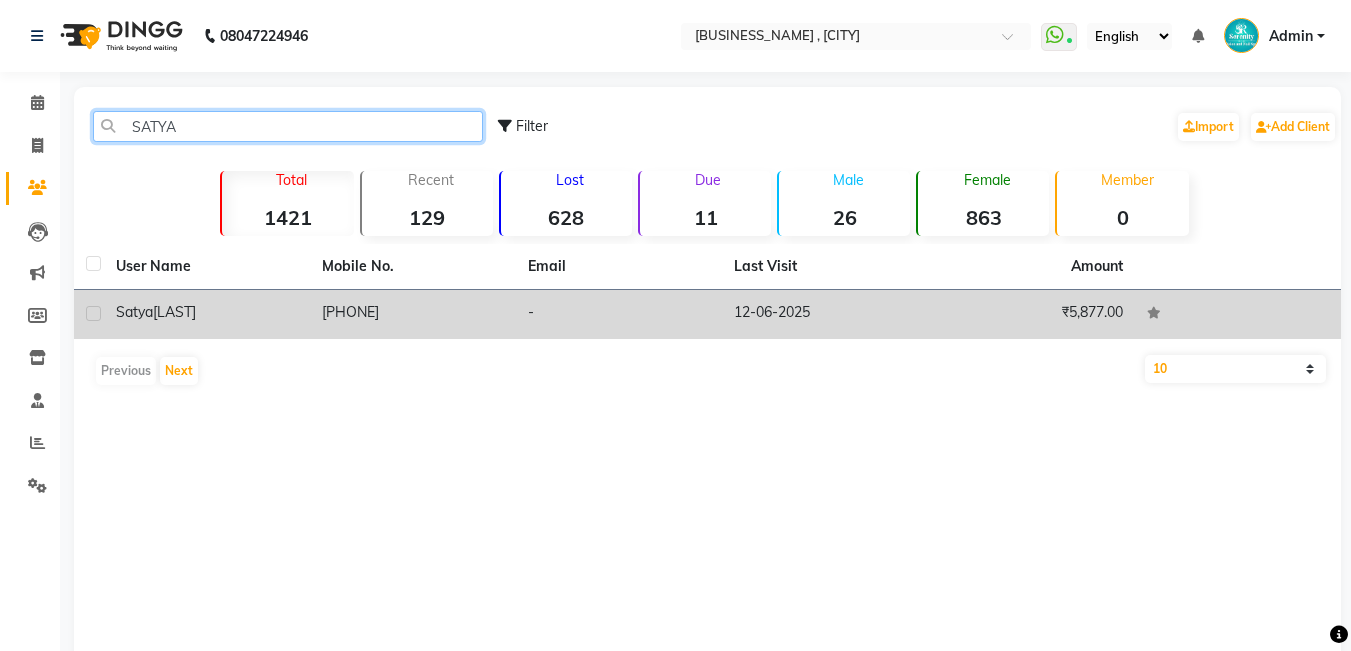 type on "SATYA" 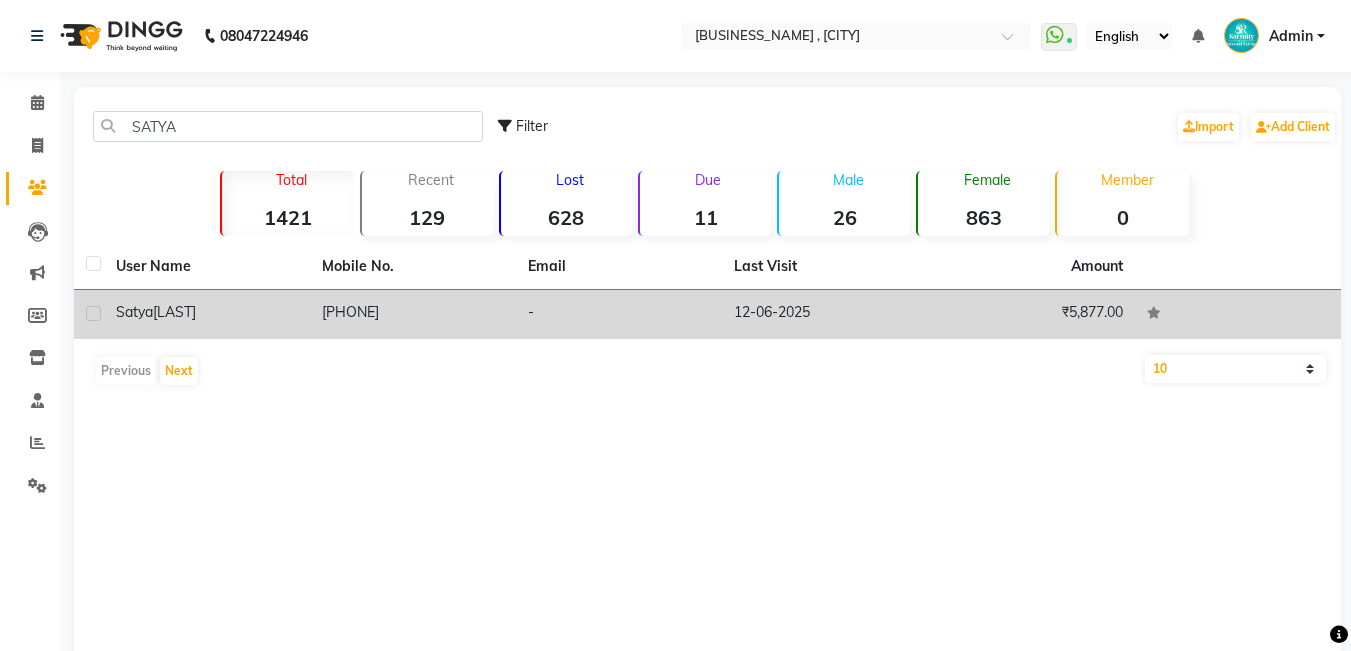 click on "[PHONE]" 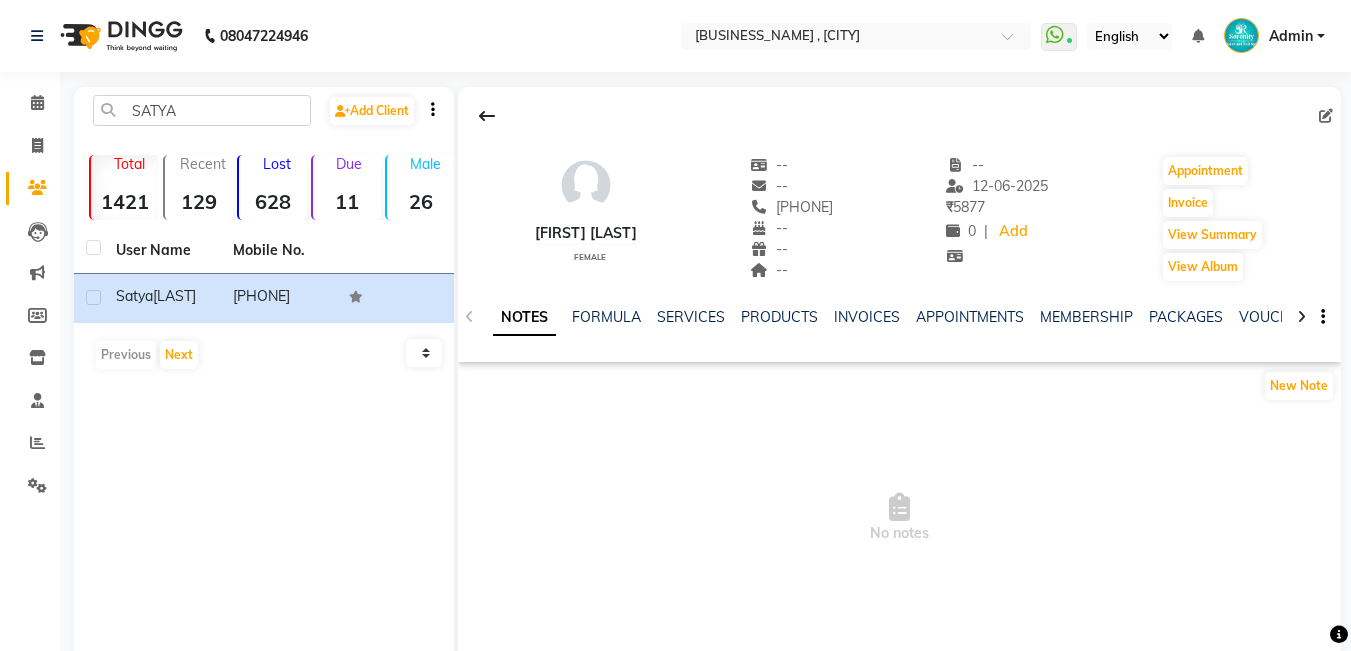 click on "NOTES FORMULA SERVICES PRODUCTS INVOICES APPOINTMENTS MEMBERSHIP PACKAGES VOUCHERS GIFTCARDS POINTS FORMS FAMILY CARDS WALLET" 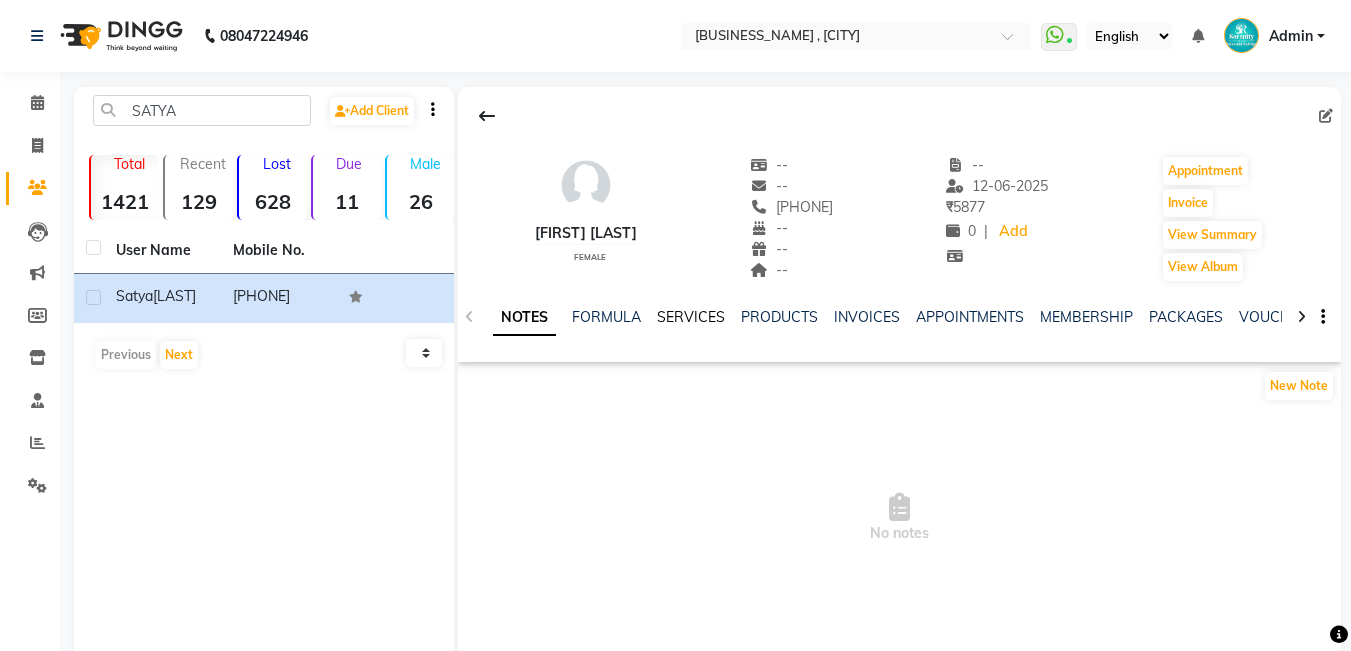 click on "SERVICES" 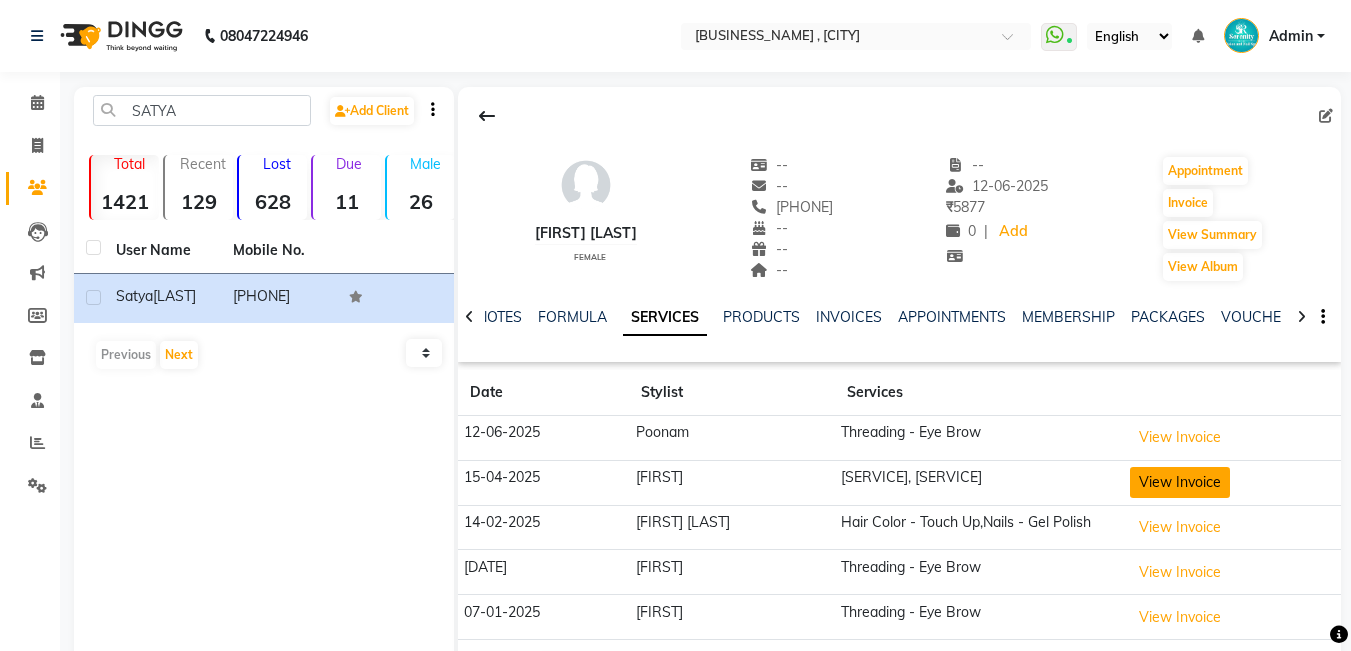 click on "View Invoice" 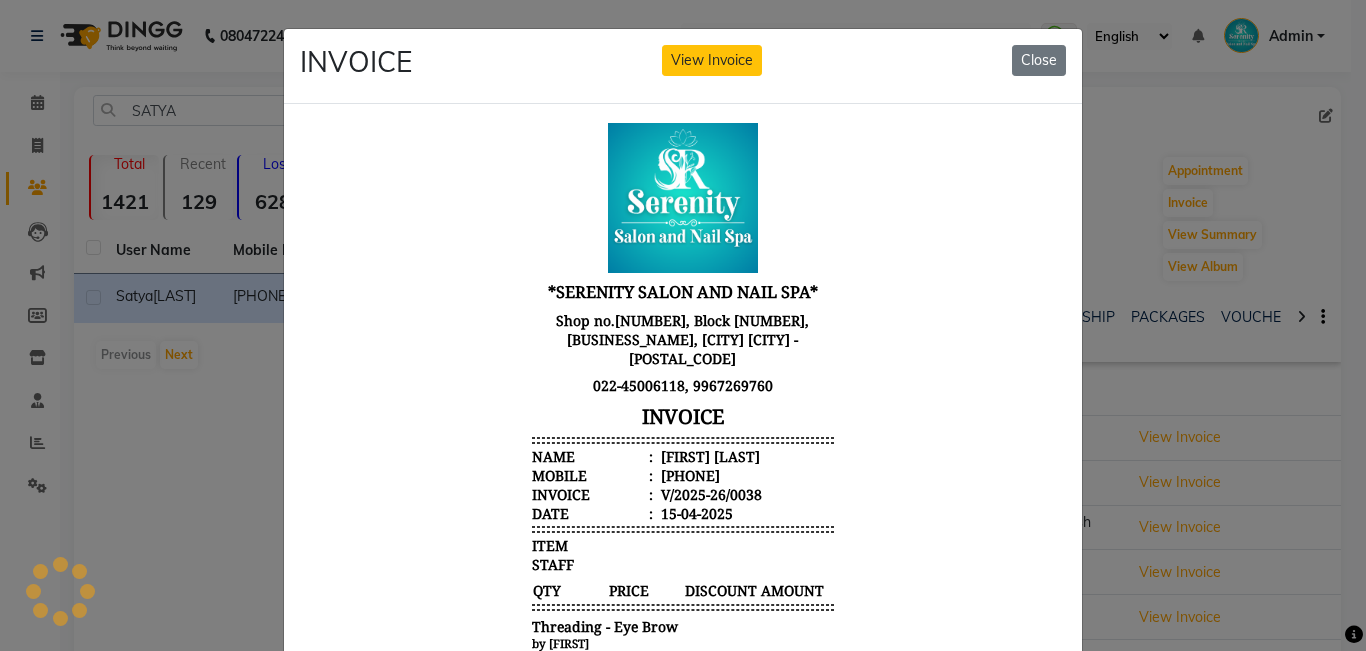 scroll, scrollTop: 16, scrollLeft: 0, axis: vertical 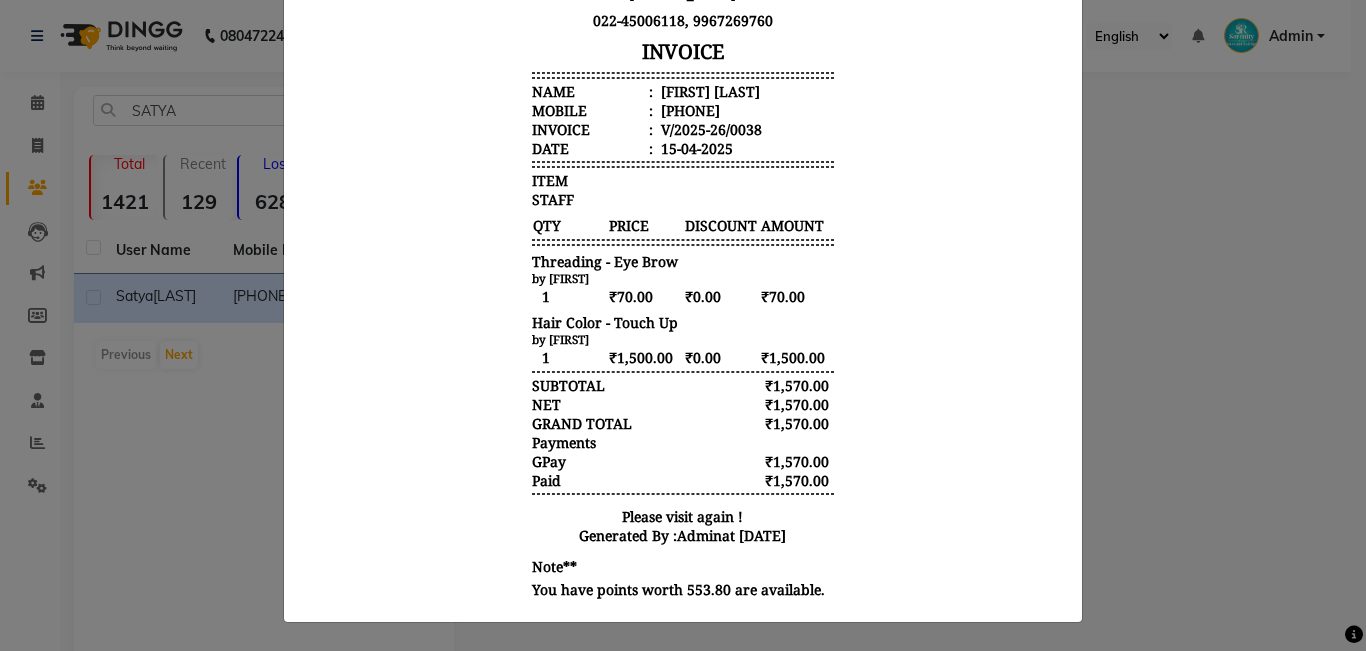 click on "INVOICE View Invoice Close" 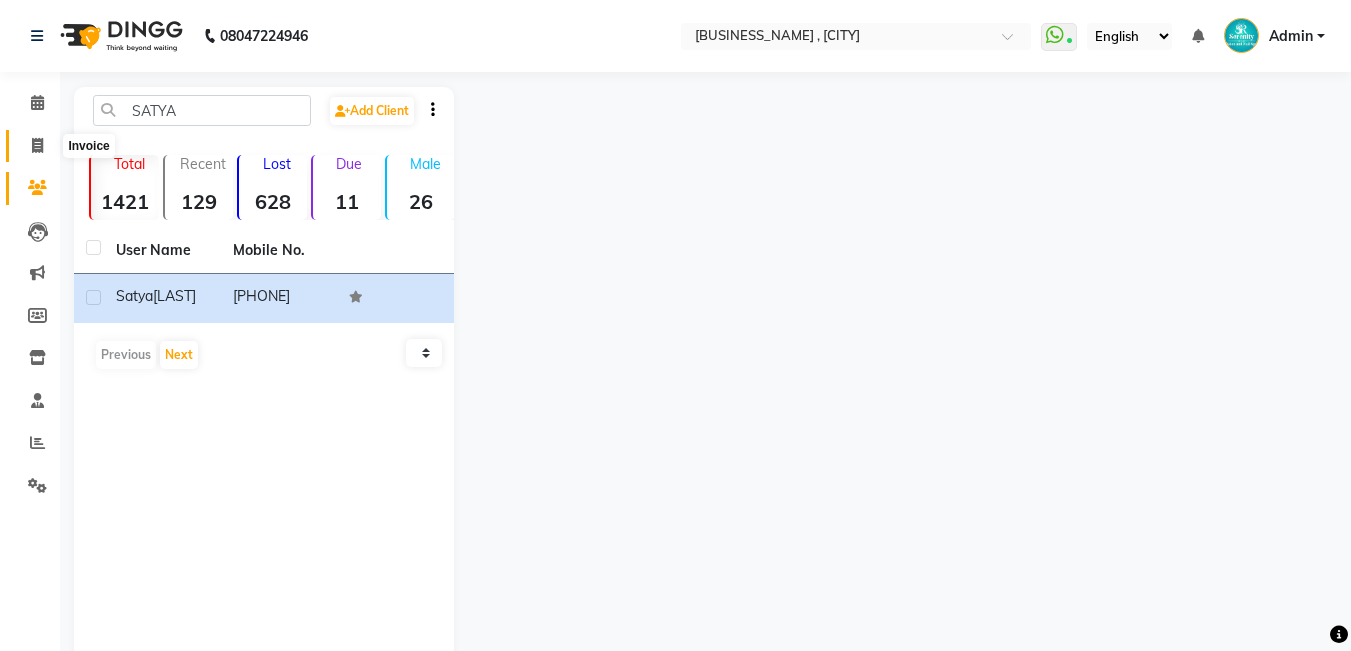 click 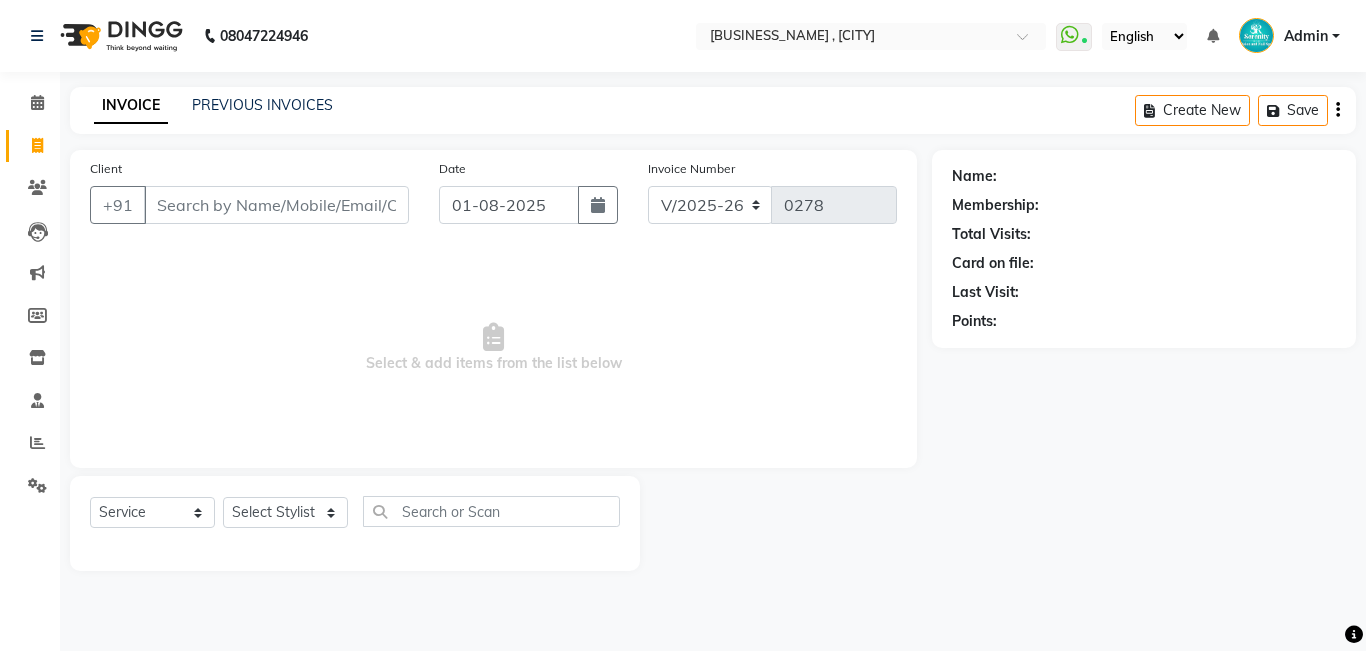 click on "Client" at bounding box center (276, 205) 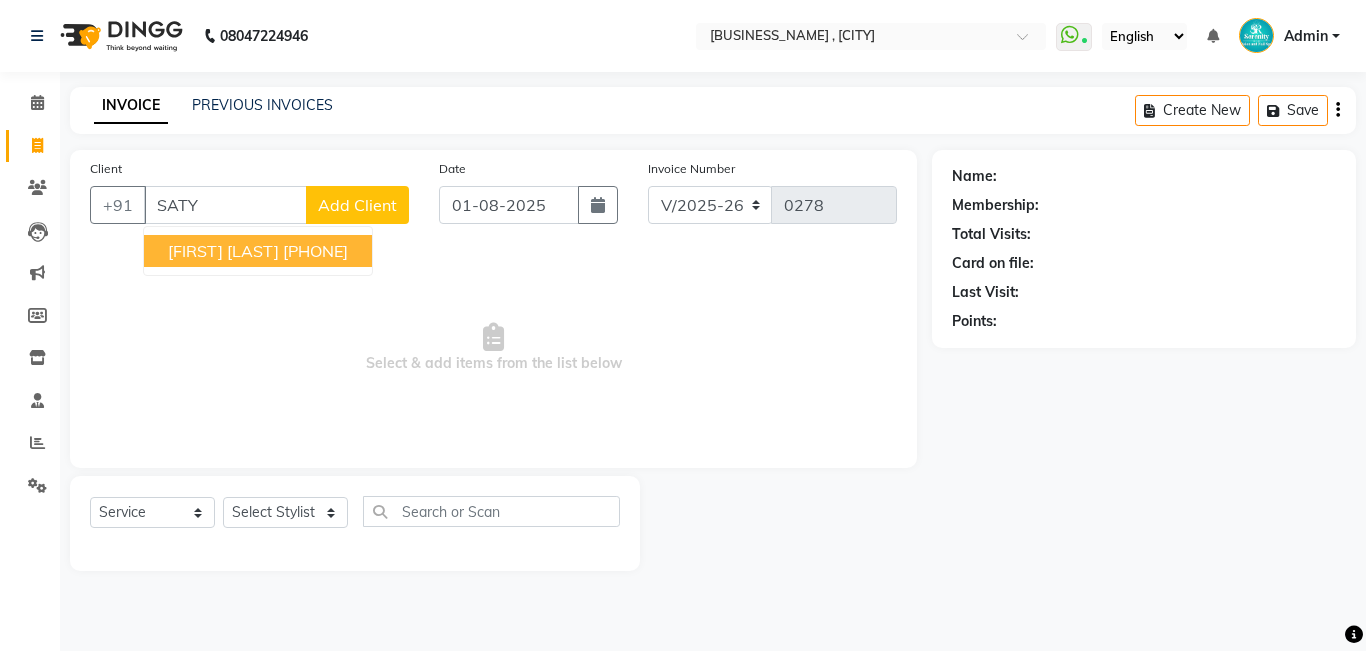 click on "[FIRST] [LAST]" at bounding box center (223, 251) 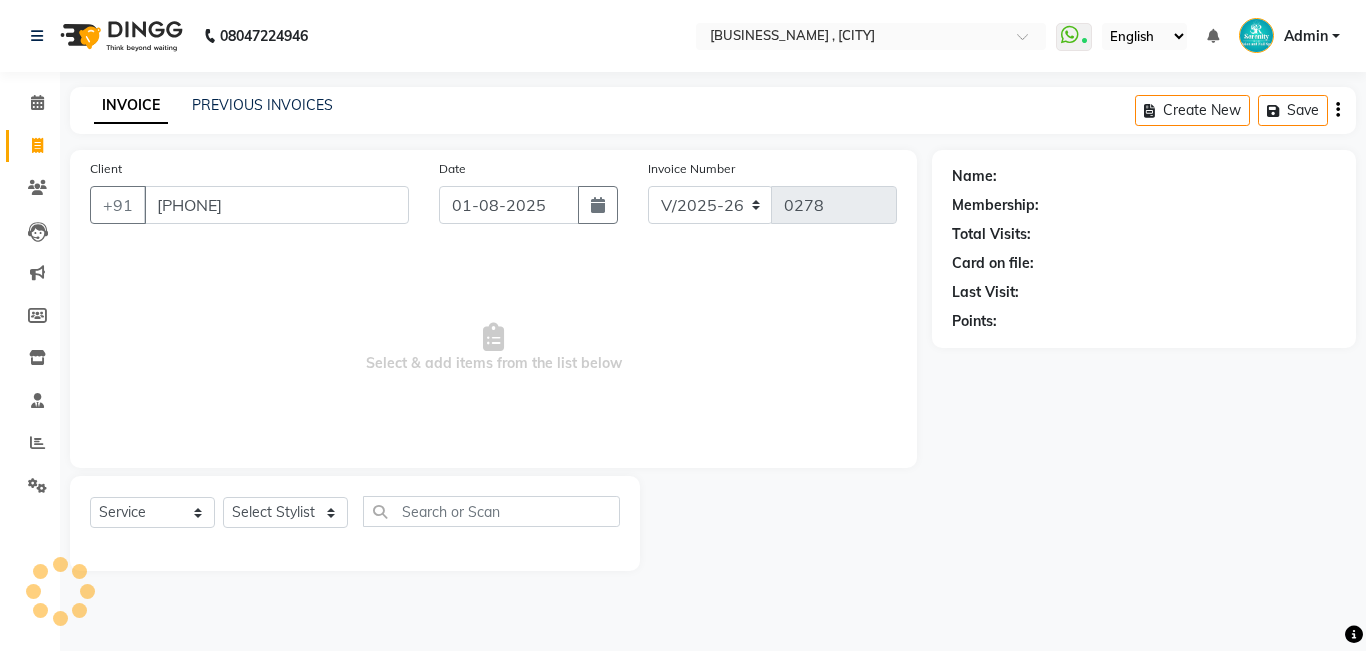 type on "[PHONE]" 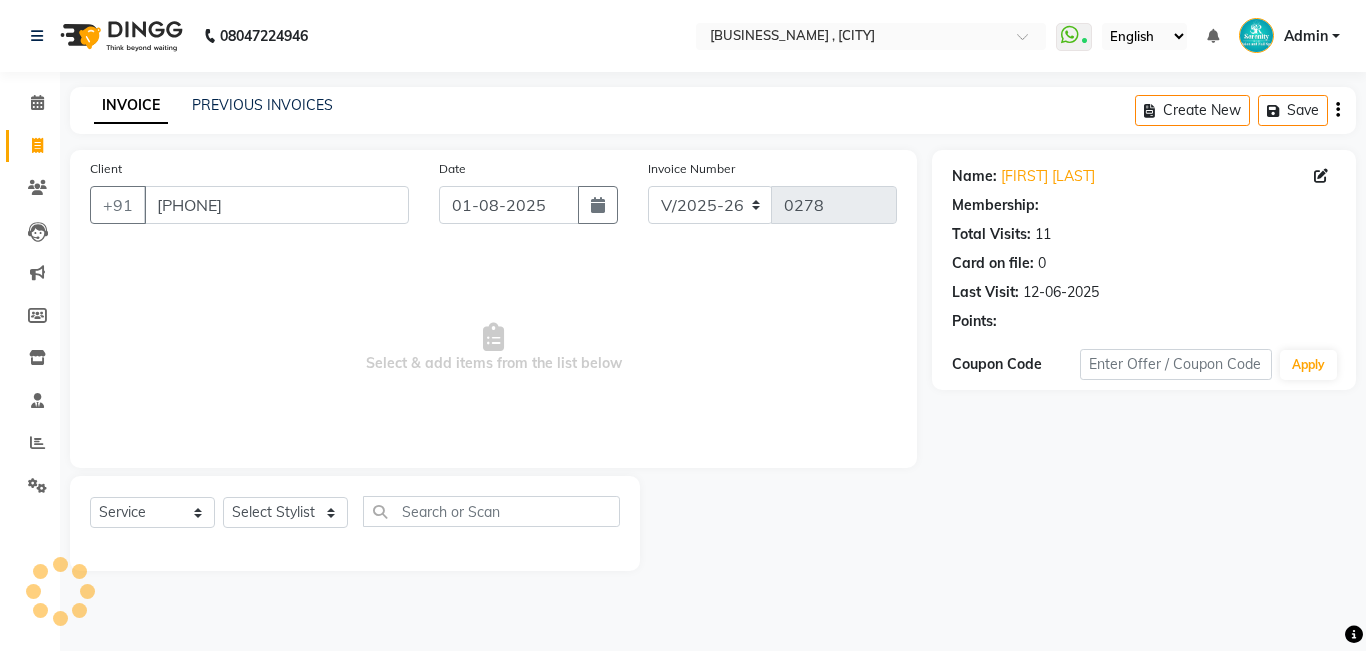 select on "1: Object" 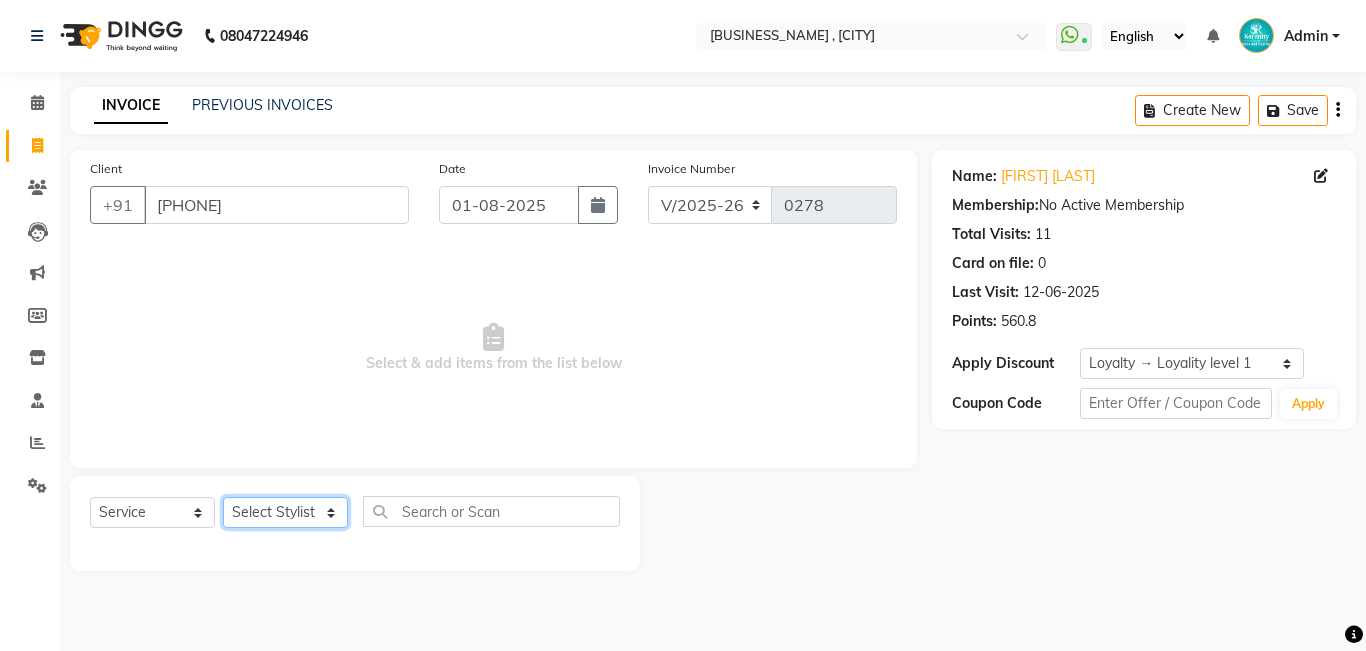 click on "Select Stylist [FIRST] [FIRST] [LAST] [FIRST] [LAST]" 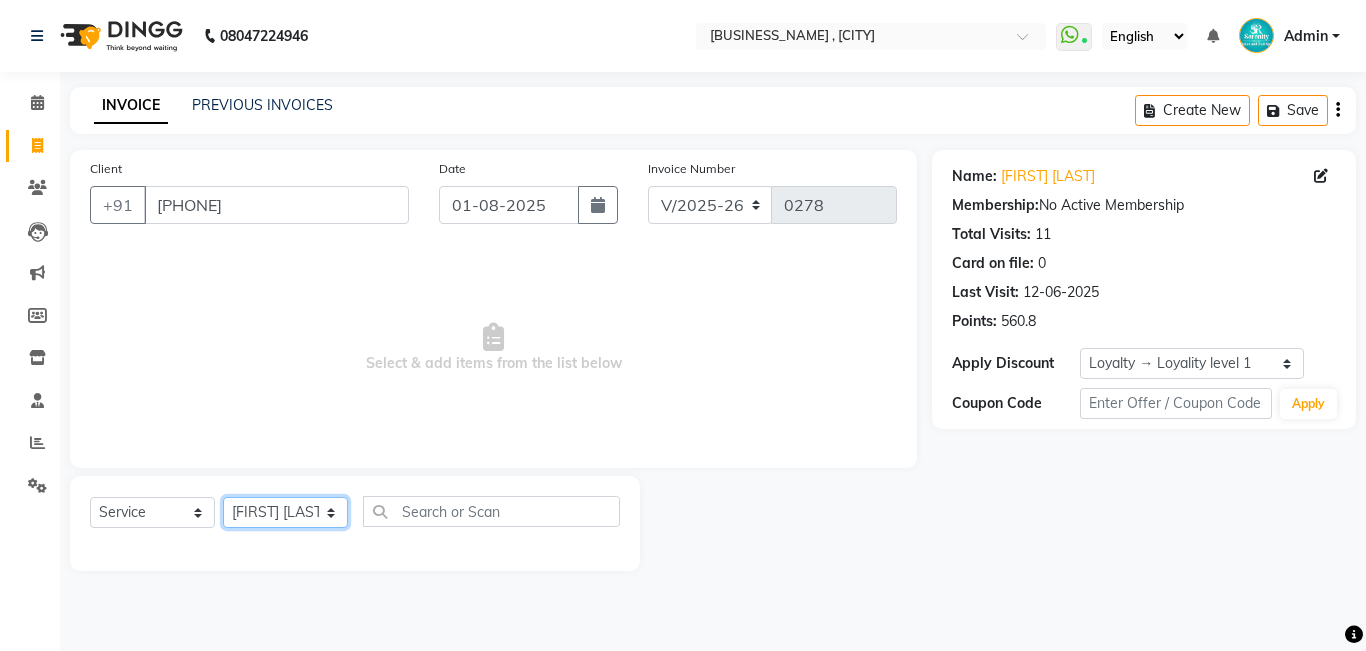 click on "Select Stylist [FIRST] [FIRST] [LAST] [FIRST] [LAST]" 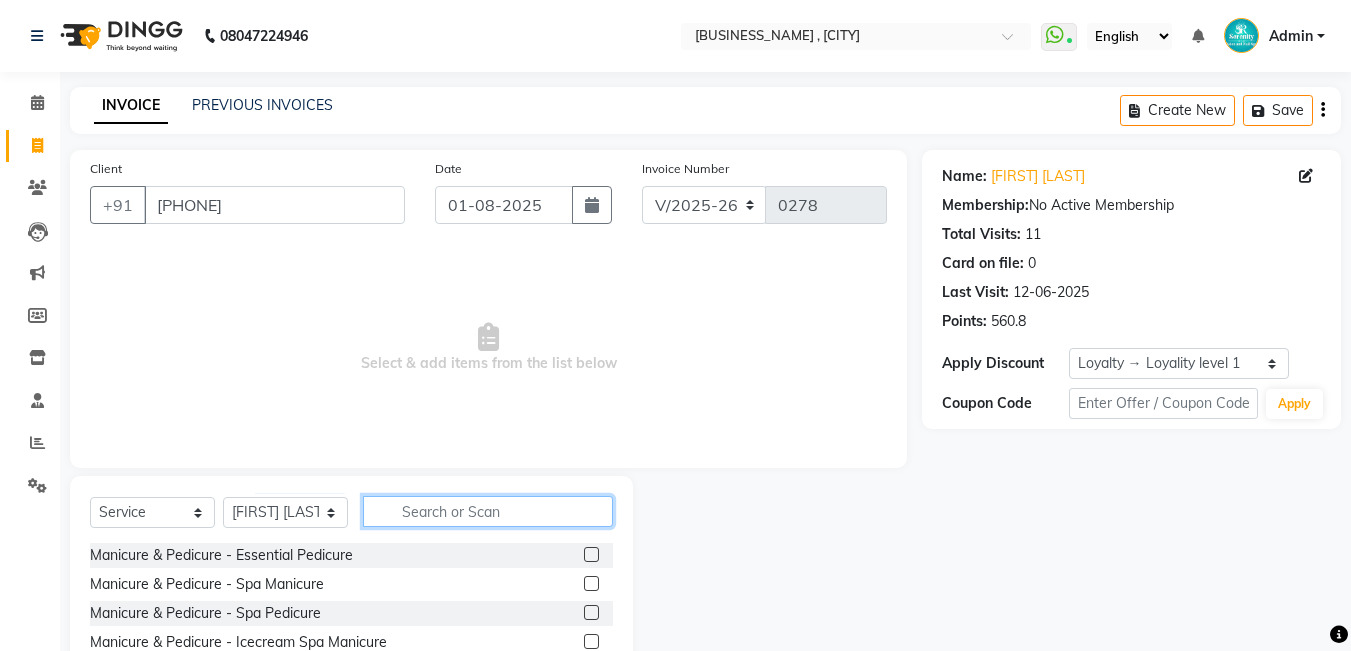 click 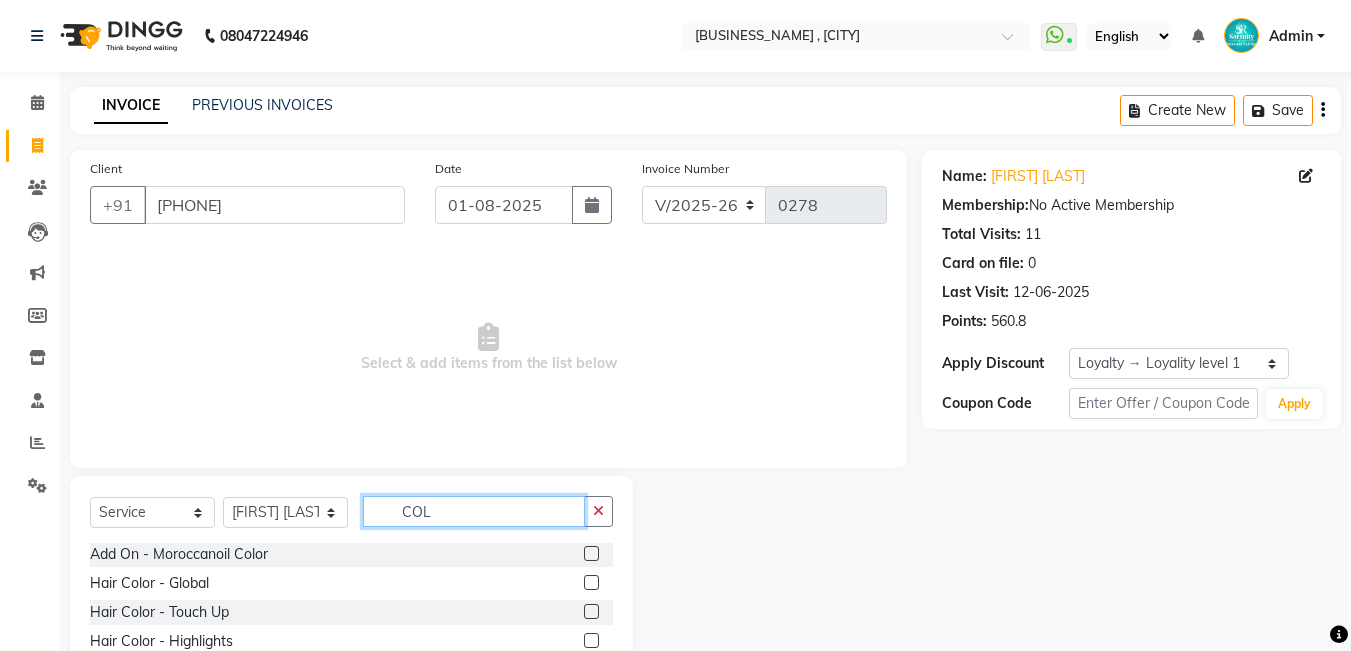 scroll, scrollTop: 90, scrollLeft: 0, axis: vertical 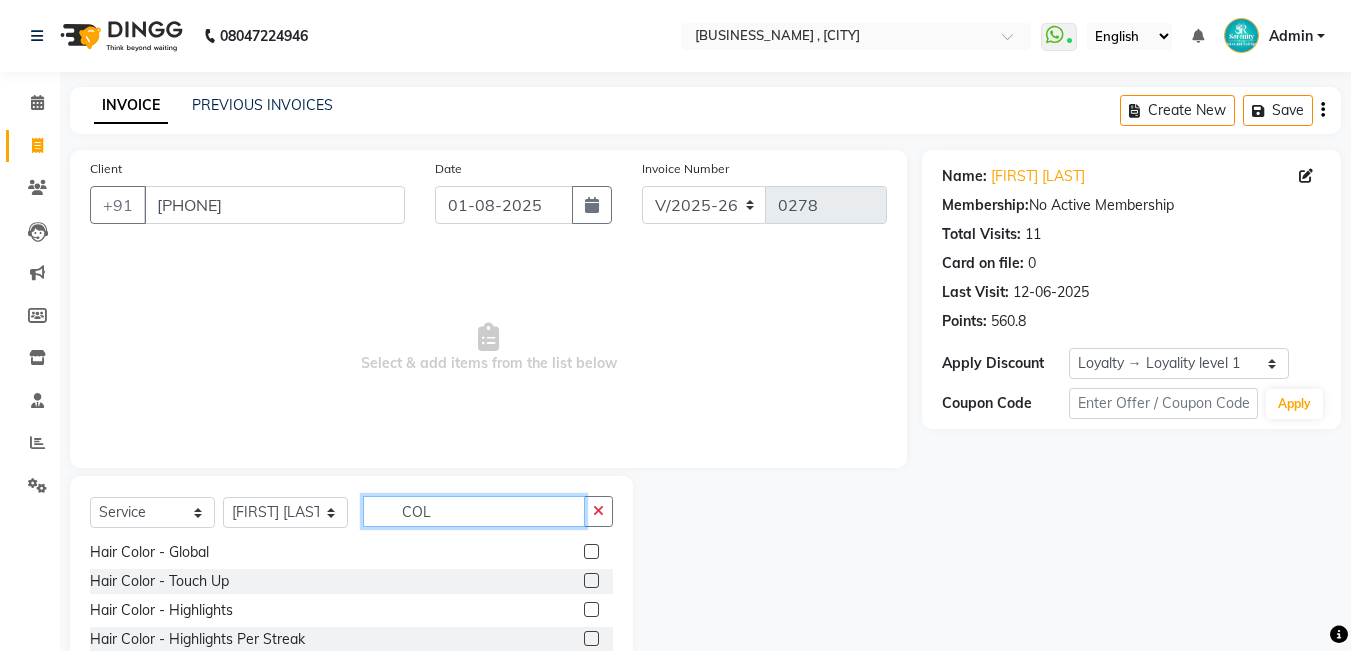 type on "COL" 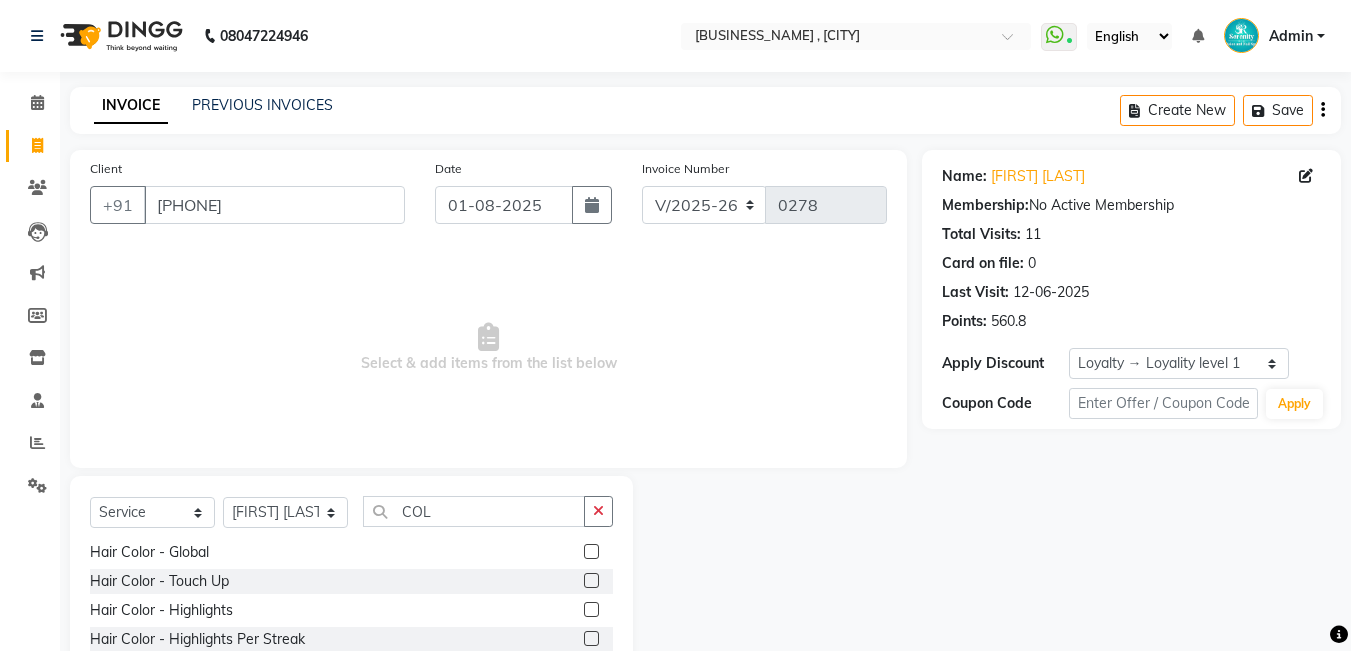 click 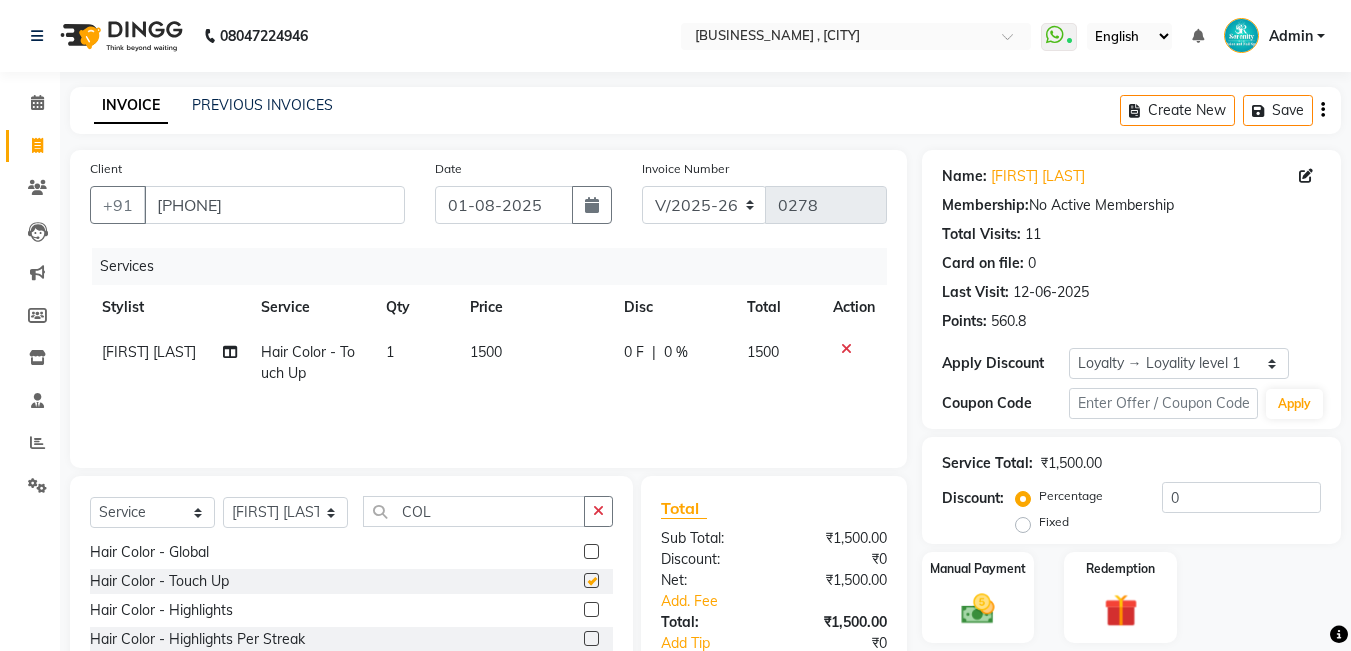 checkbox on "false" 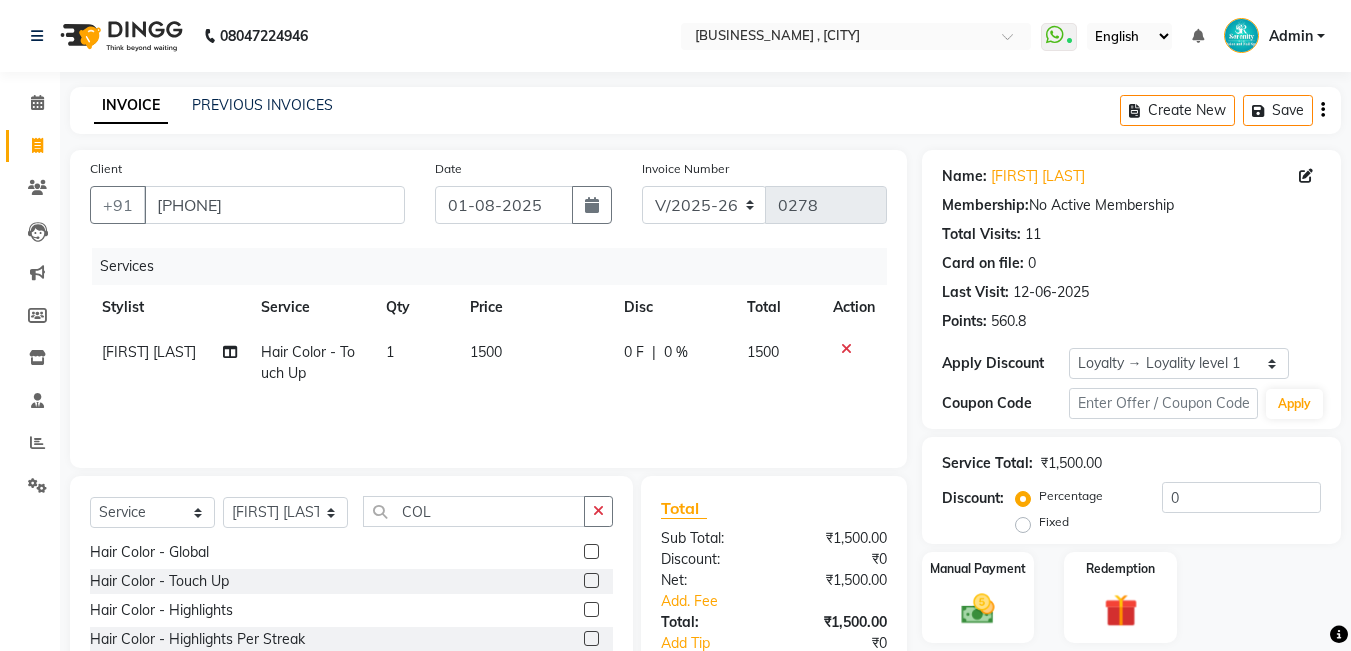 click on "1" 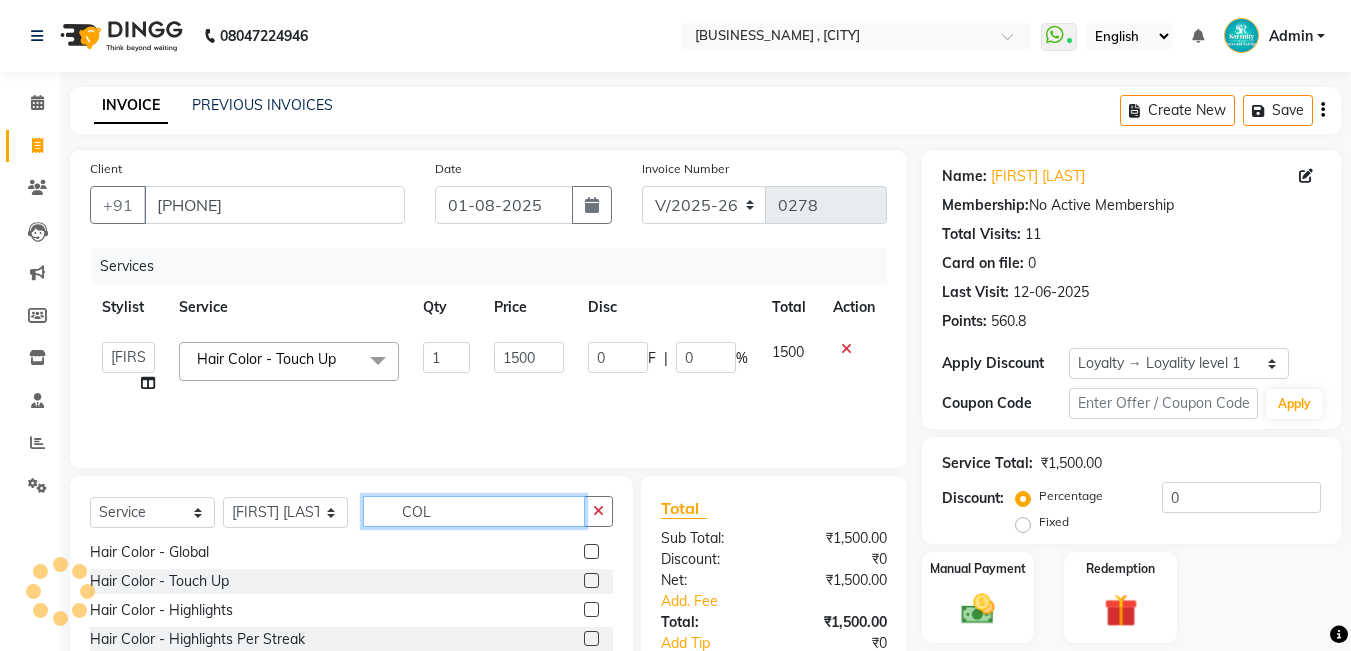 click on "COL" 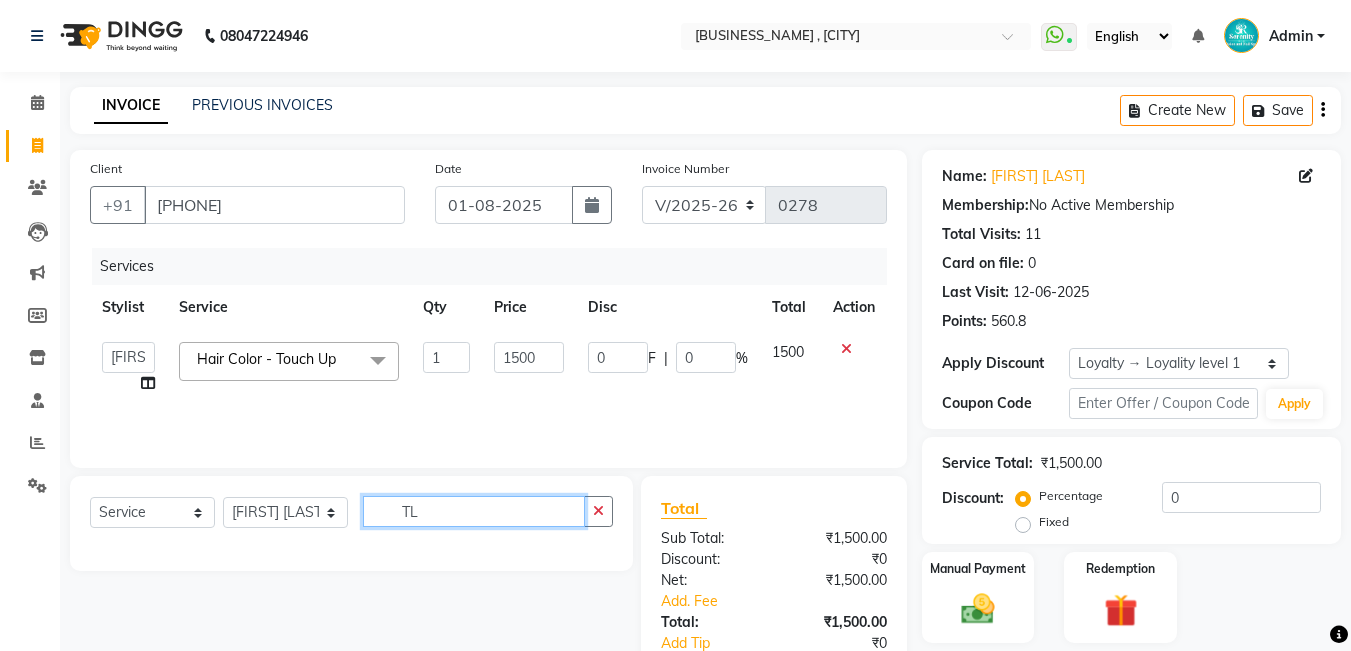 scroll, scrollTop: 0, scrollLeft: 0, axis: both 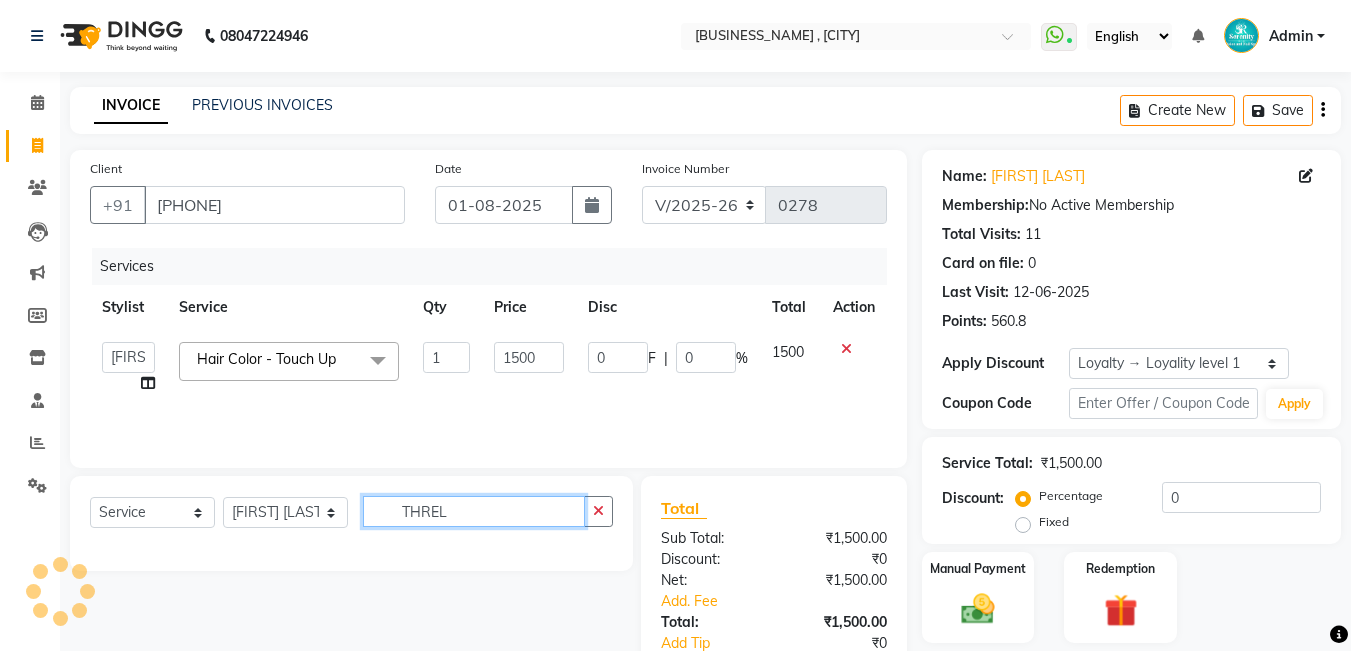 click on "THREL" 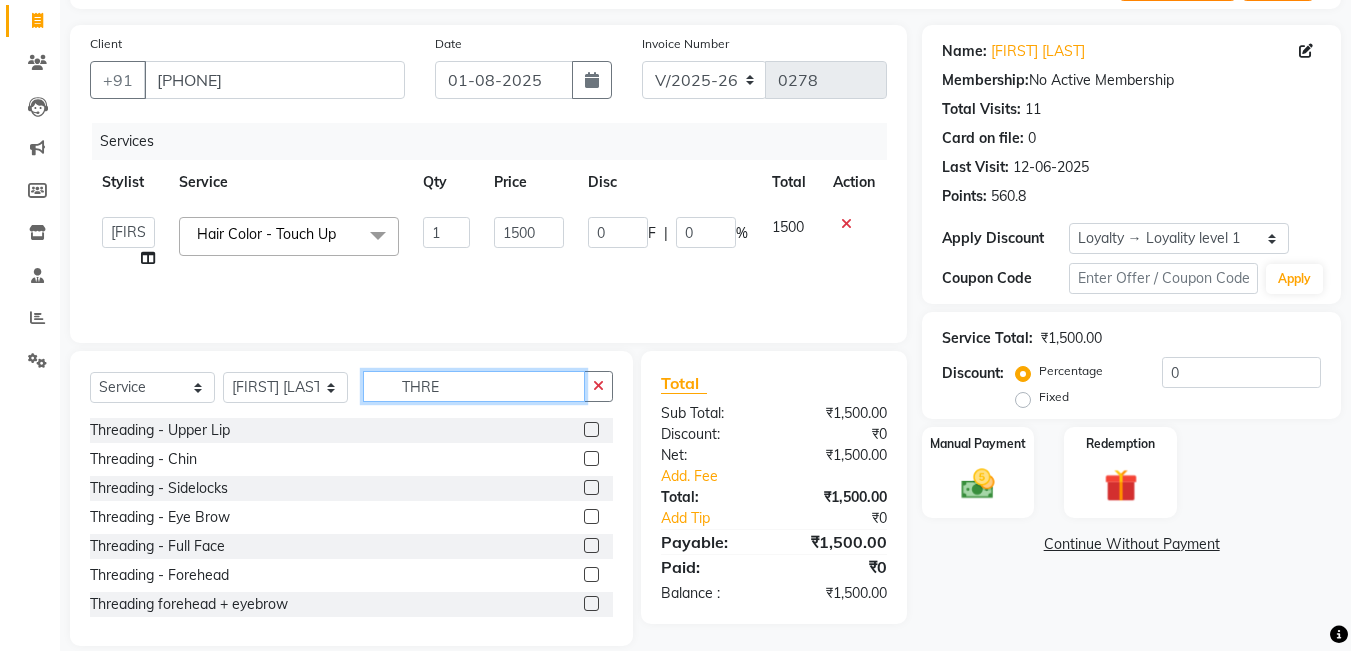 scroll, scrollTop: 150, scrollLeft: 0, axis: vertical 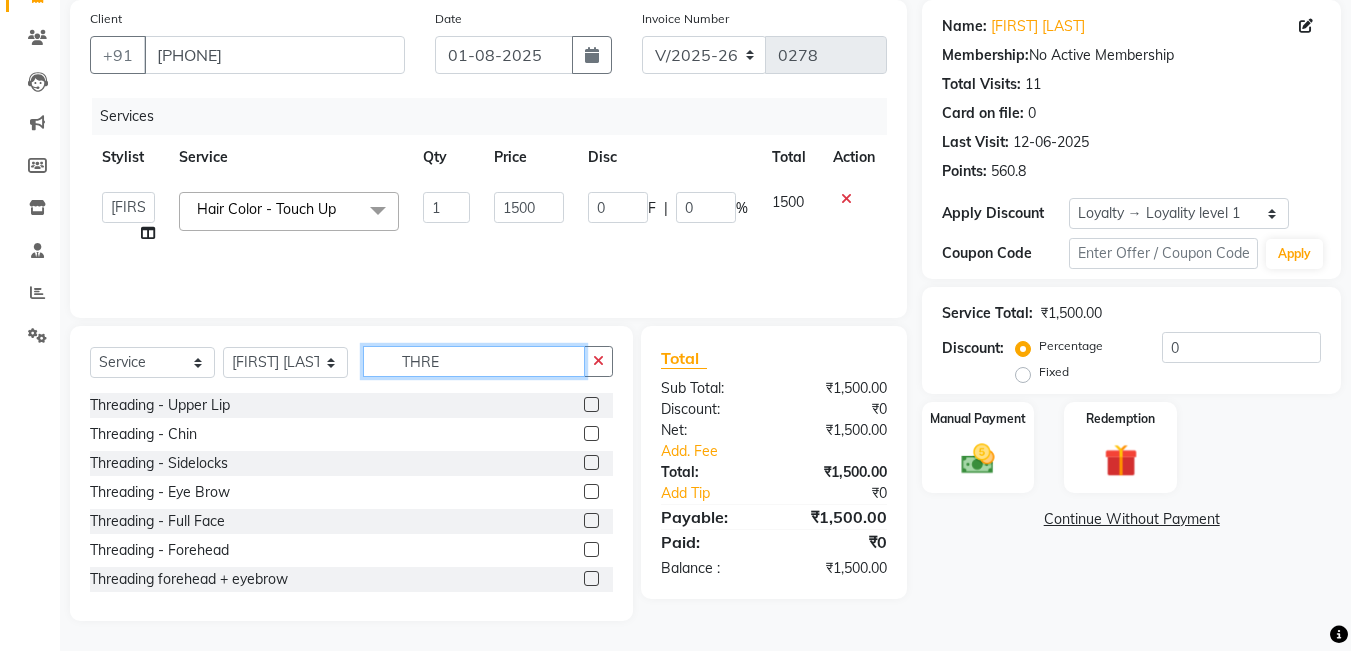 type on "THRE" 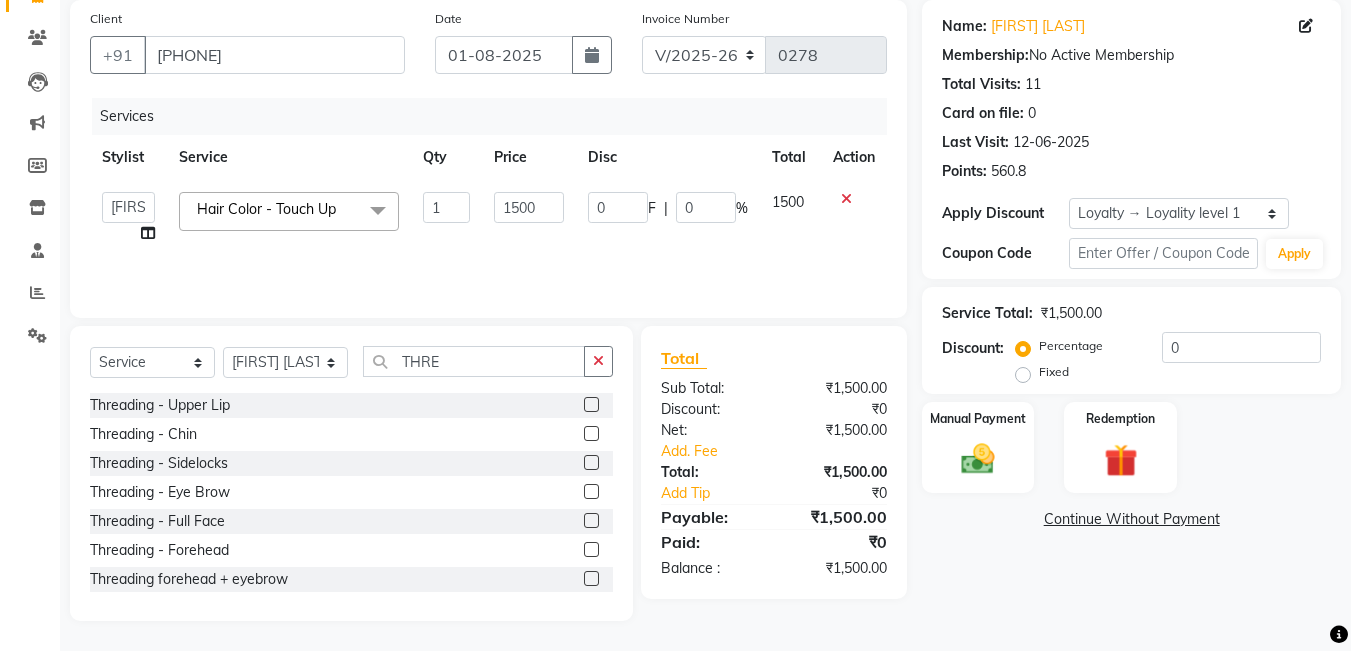 click 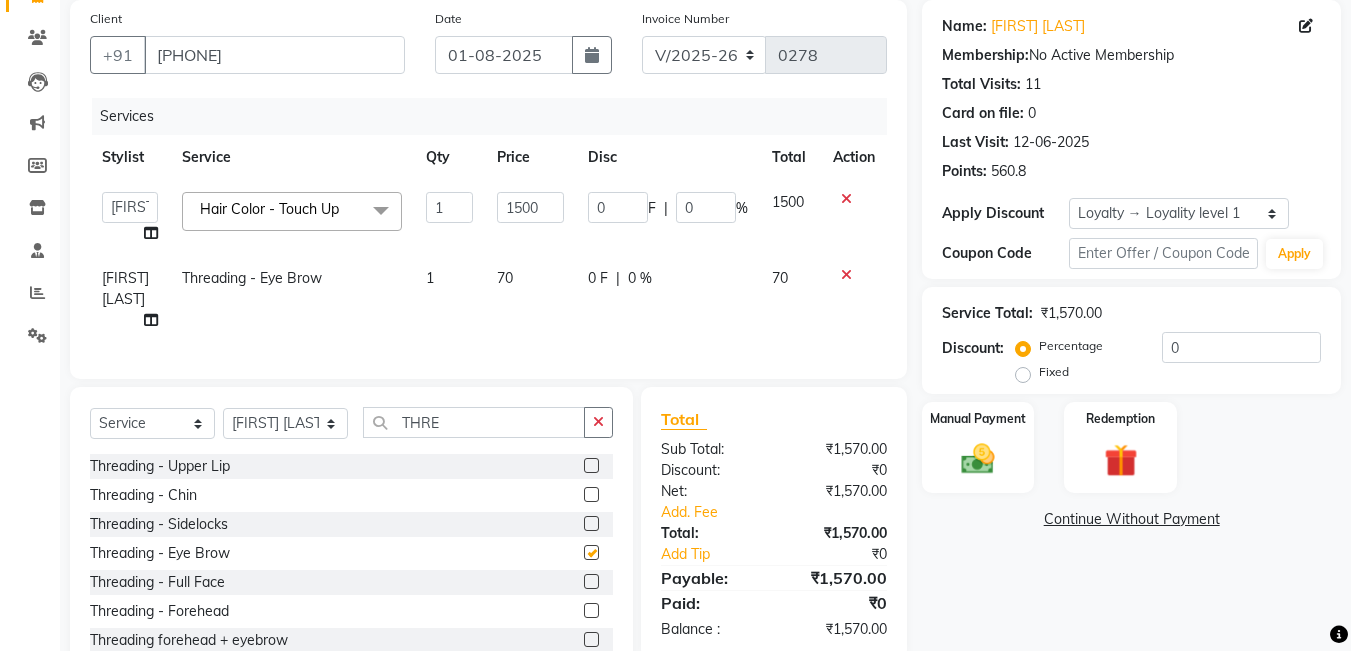 checkbox on "false" 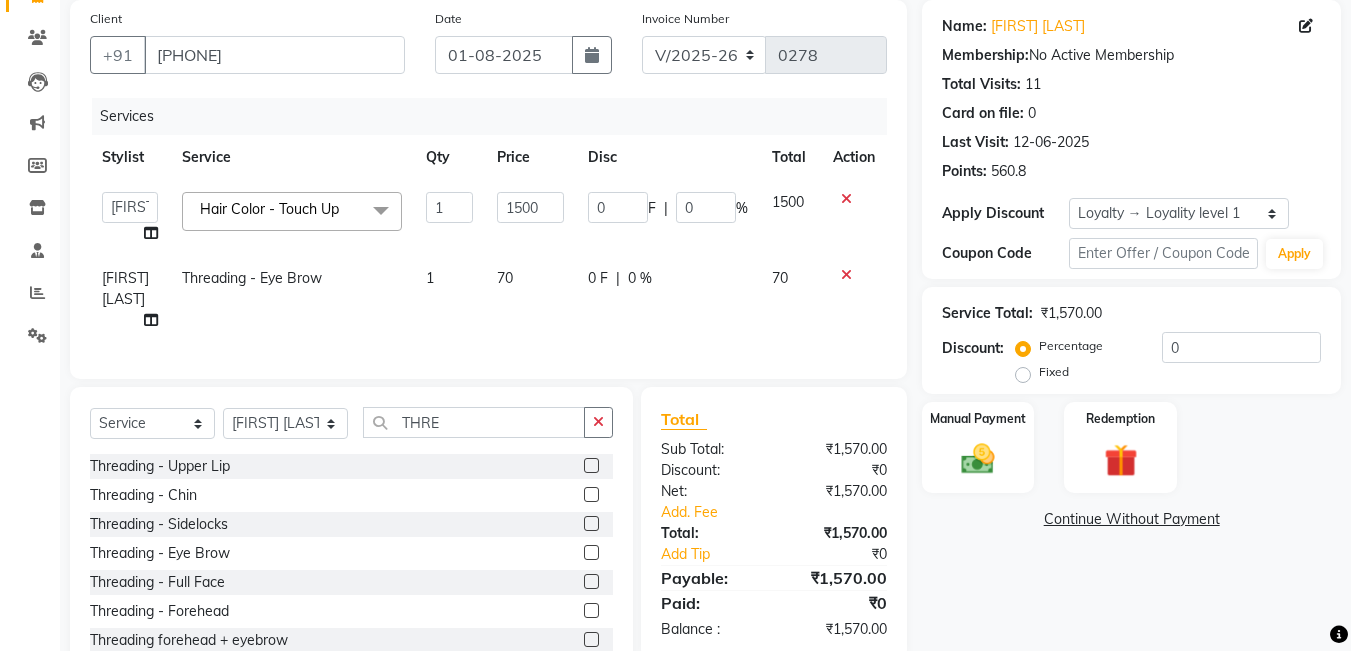click on "0 F | 0 %" 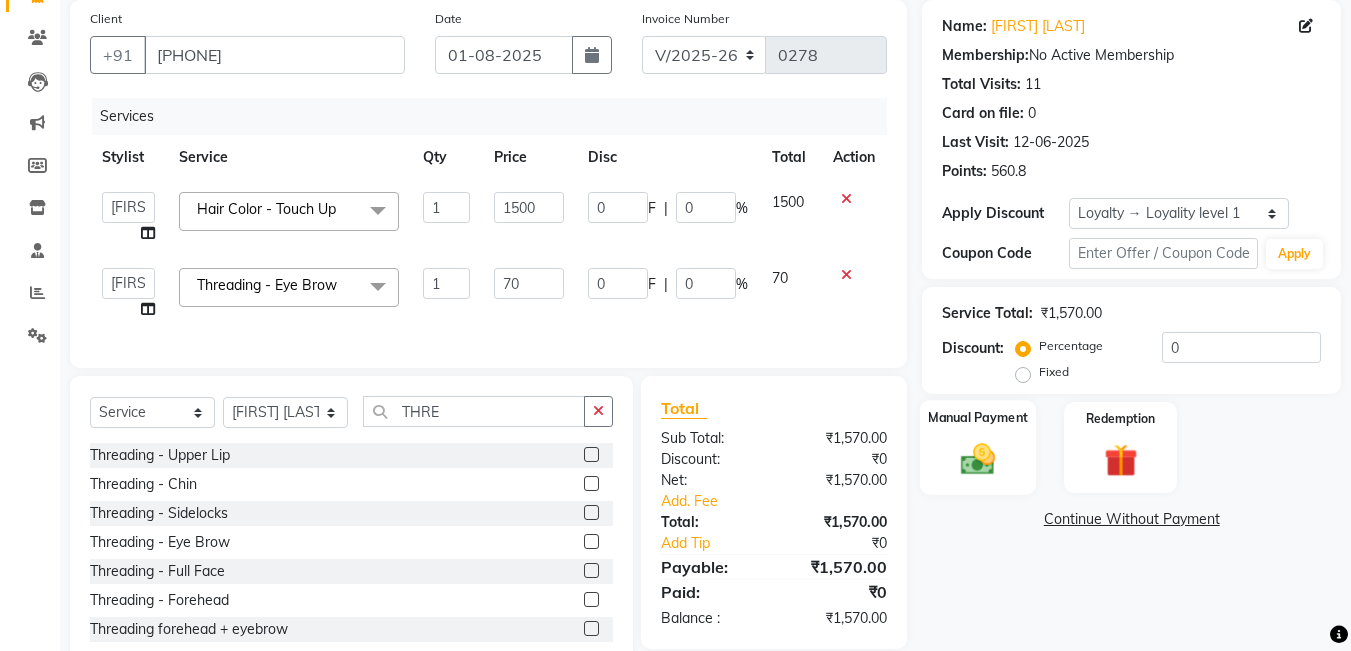 click 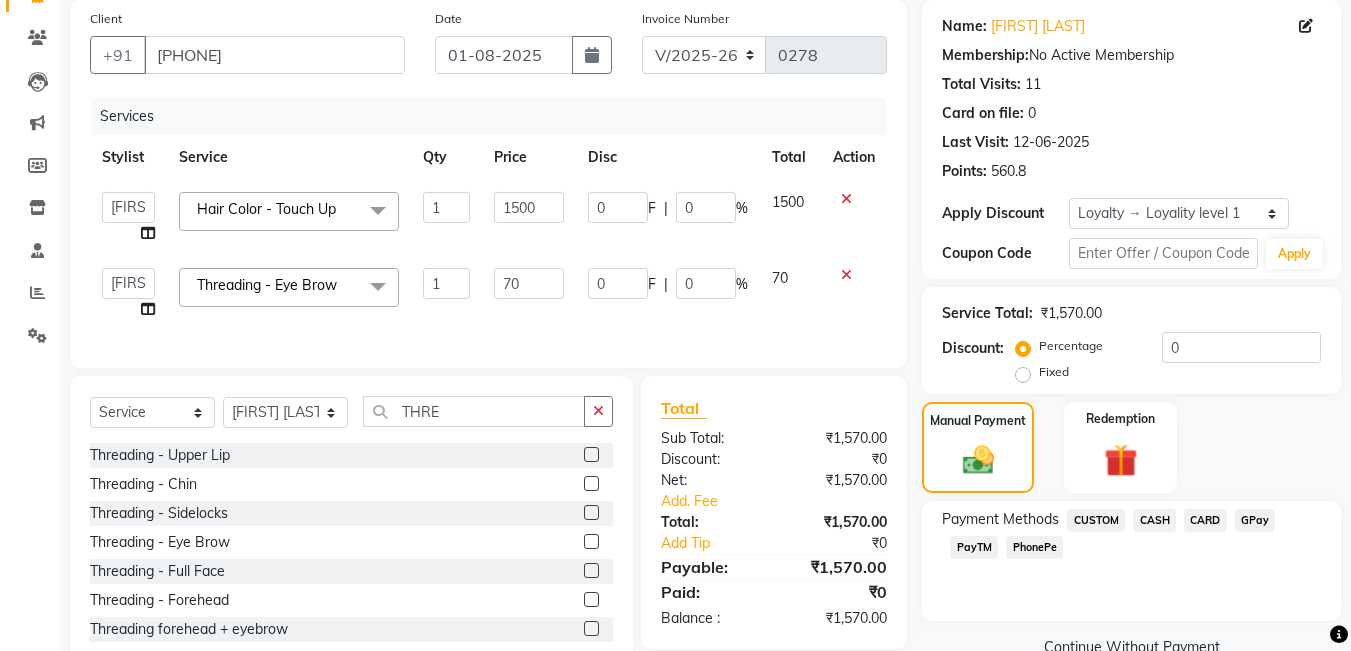 click on "GPay" 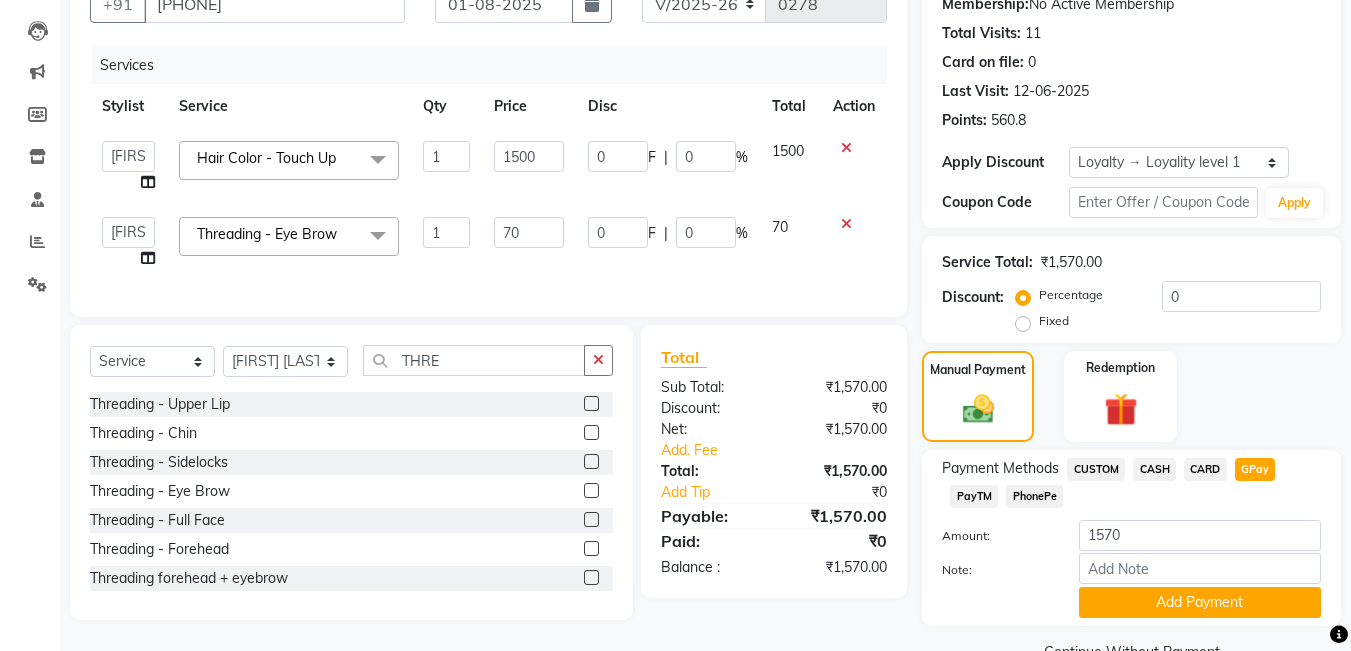 scroll, scrollTop: 247, scrollLeft: 0, axis: vertical 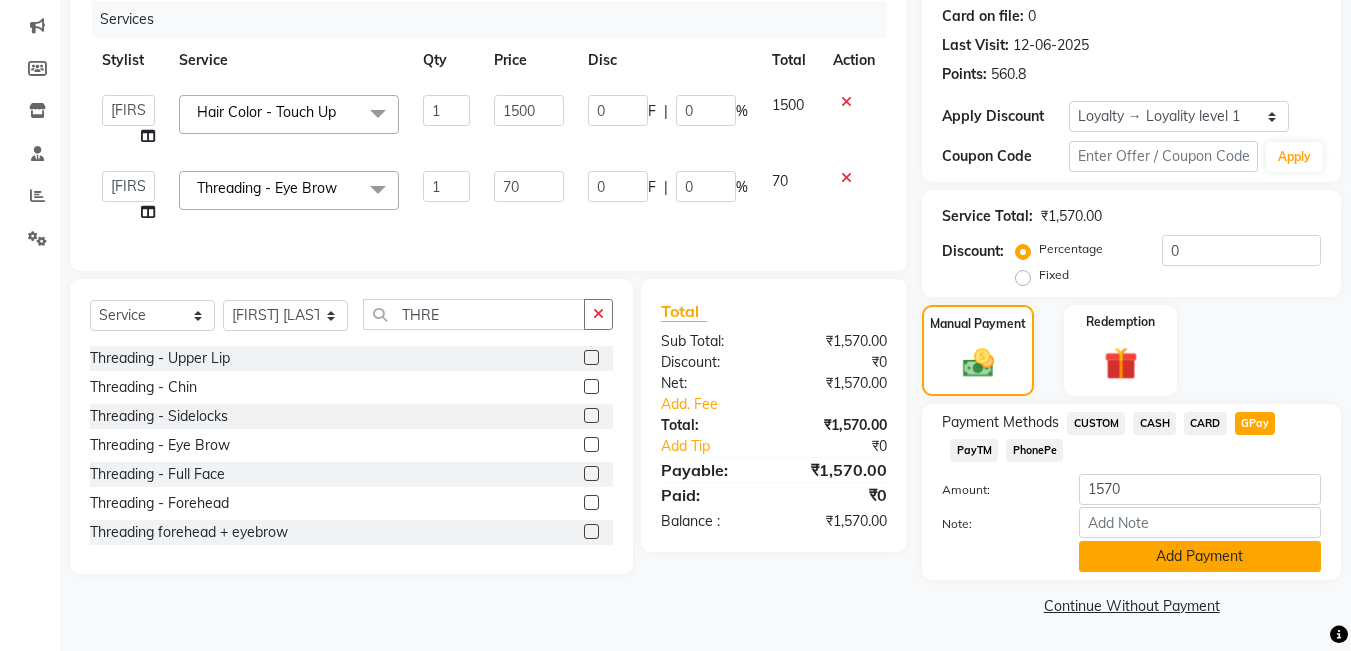 click on "Add Payment" 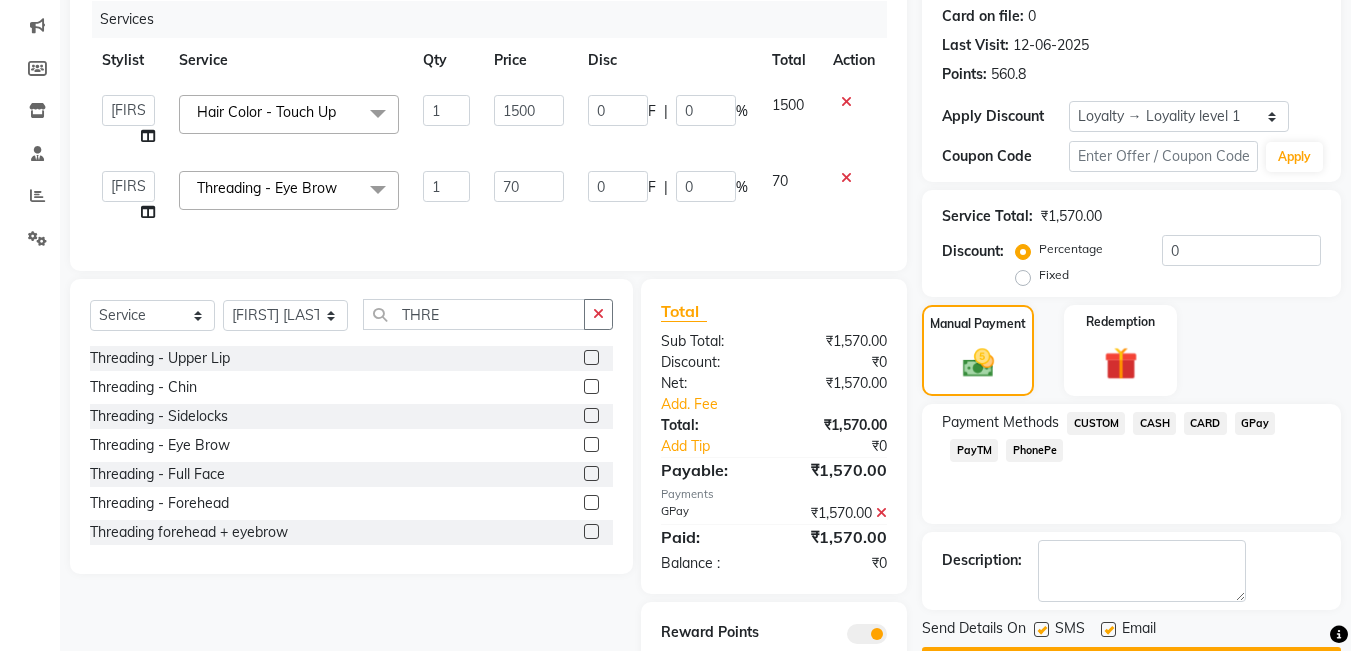 scroll, scrollTop: 334, scrollLeft: 0, axis: vertical 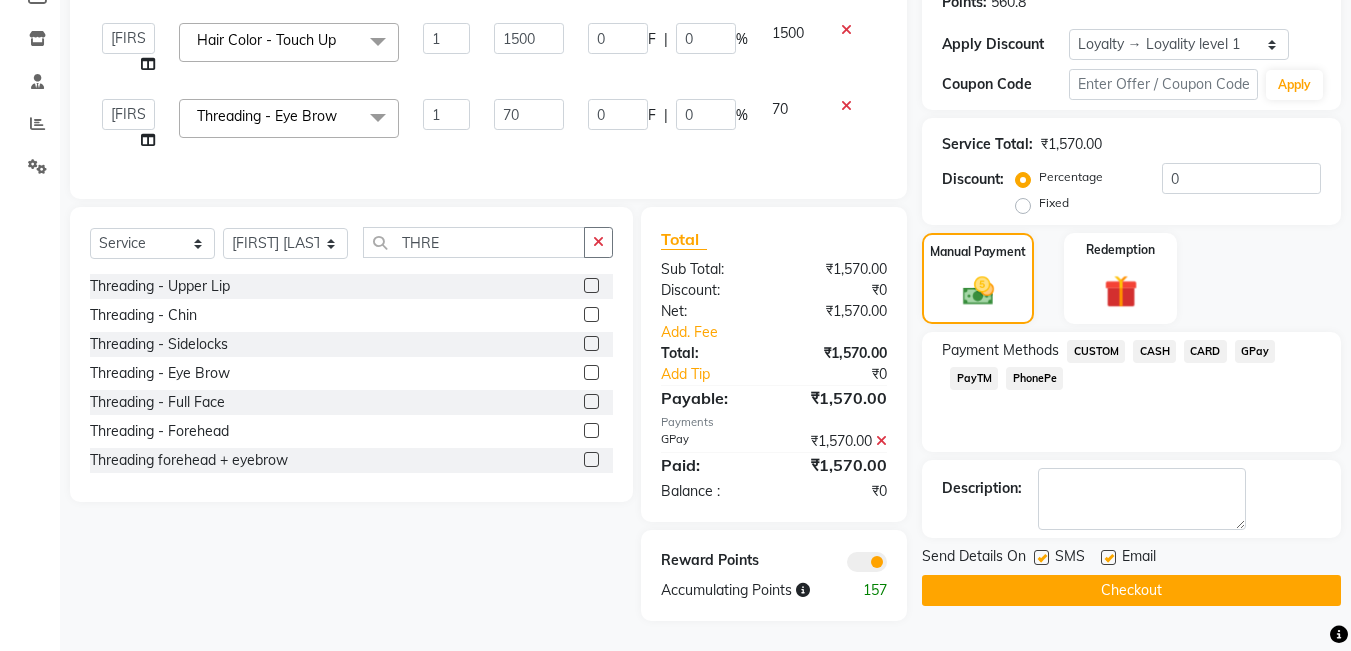 click on "Checkout" 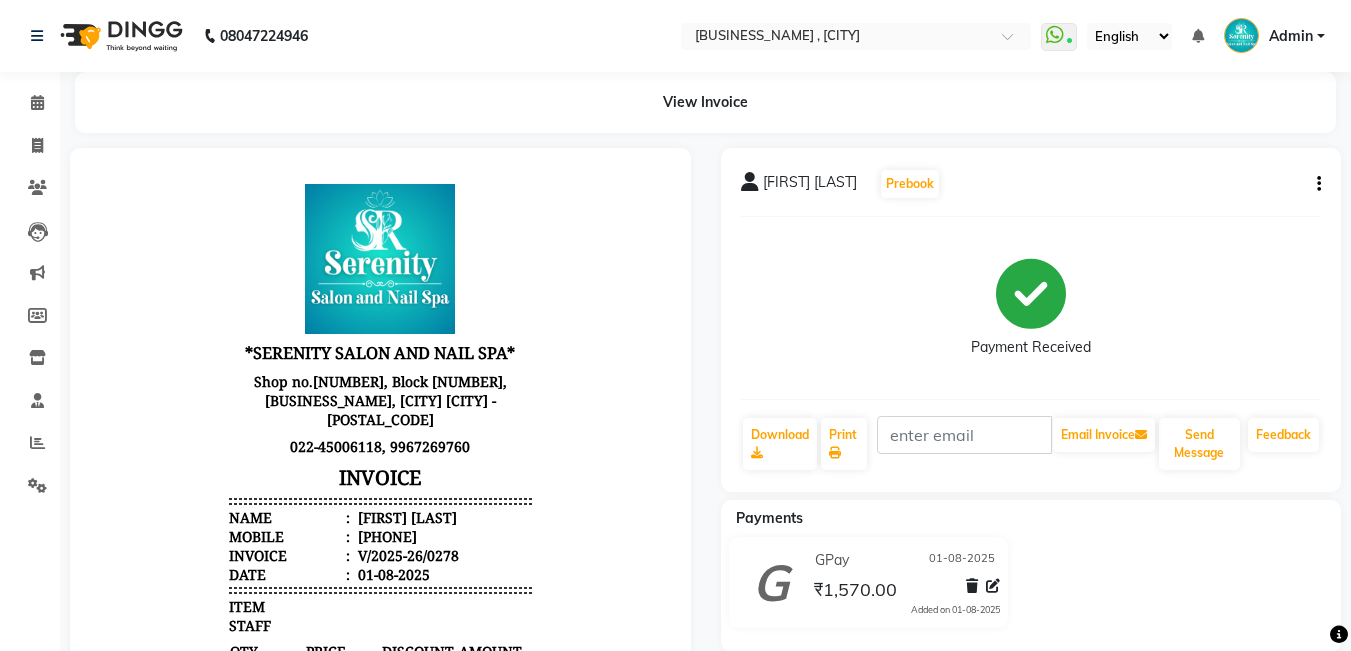scroll, scrollTop: 0, scrollLeft: 0, axis: both 